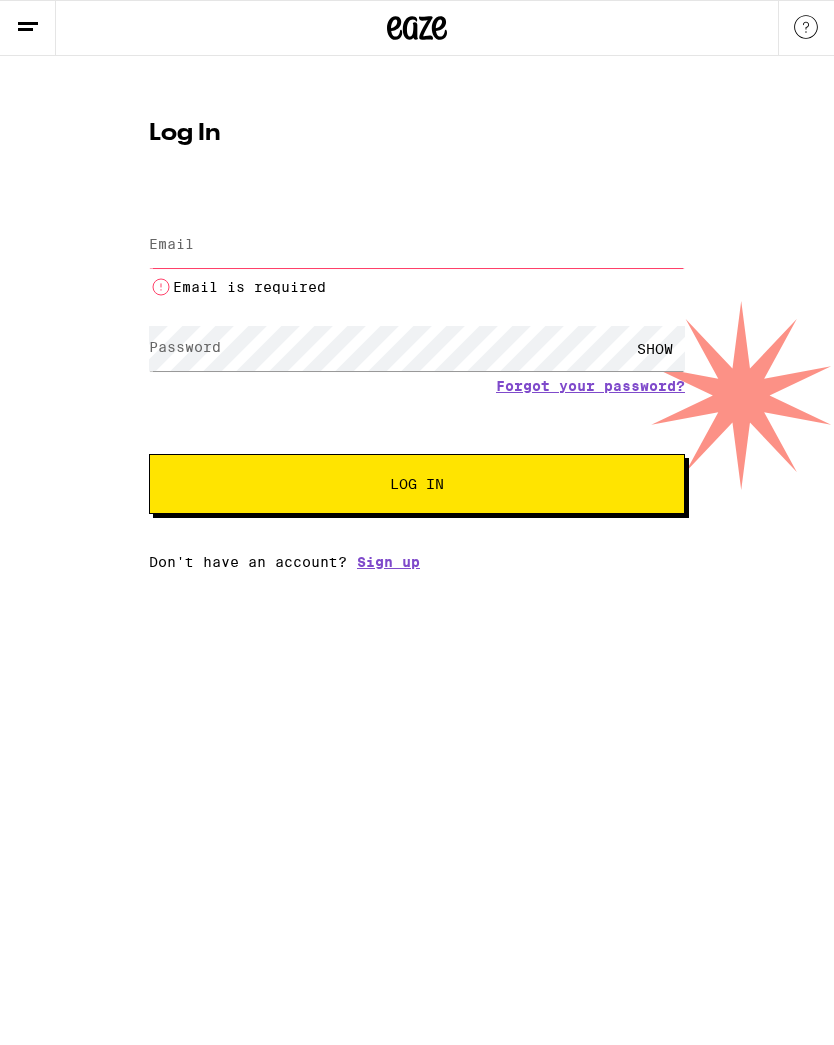 scroll, scrollTop: 0, scrollLeft: 0, axis: both 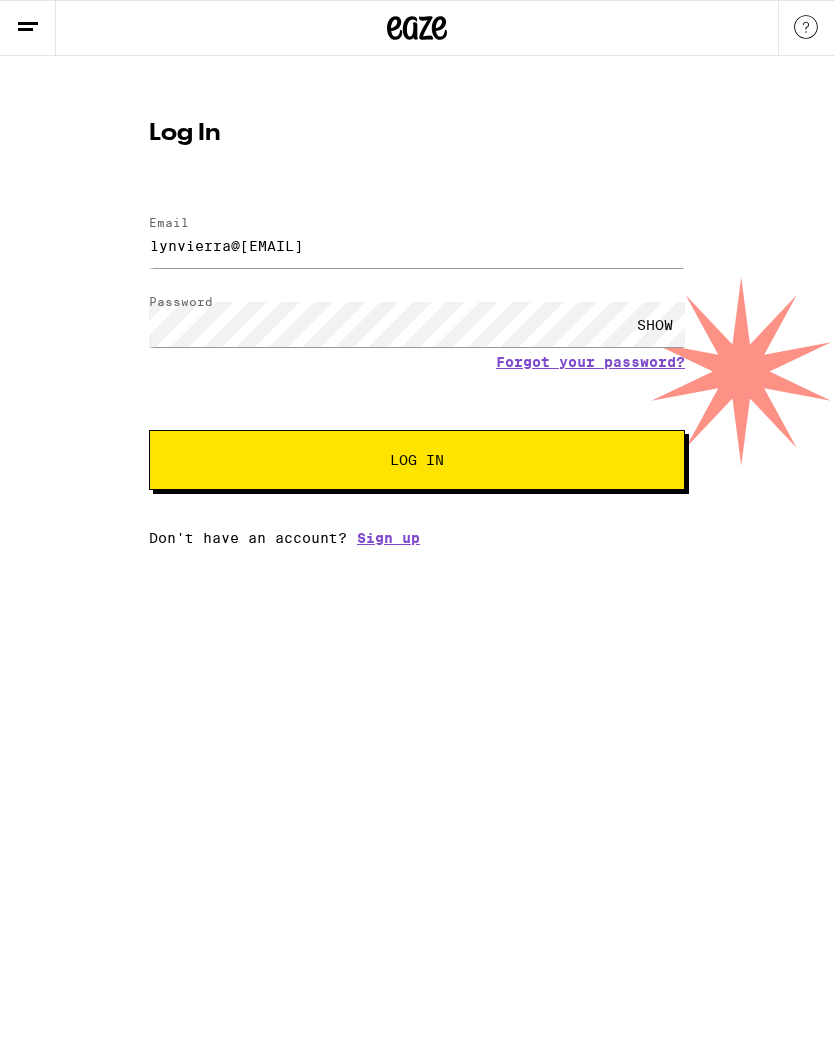 click on "Log In" at bounding box center (417, 460) 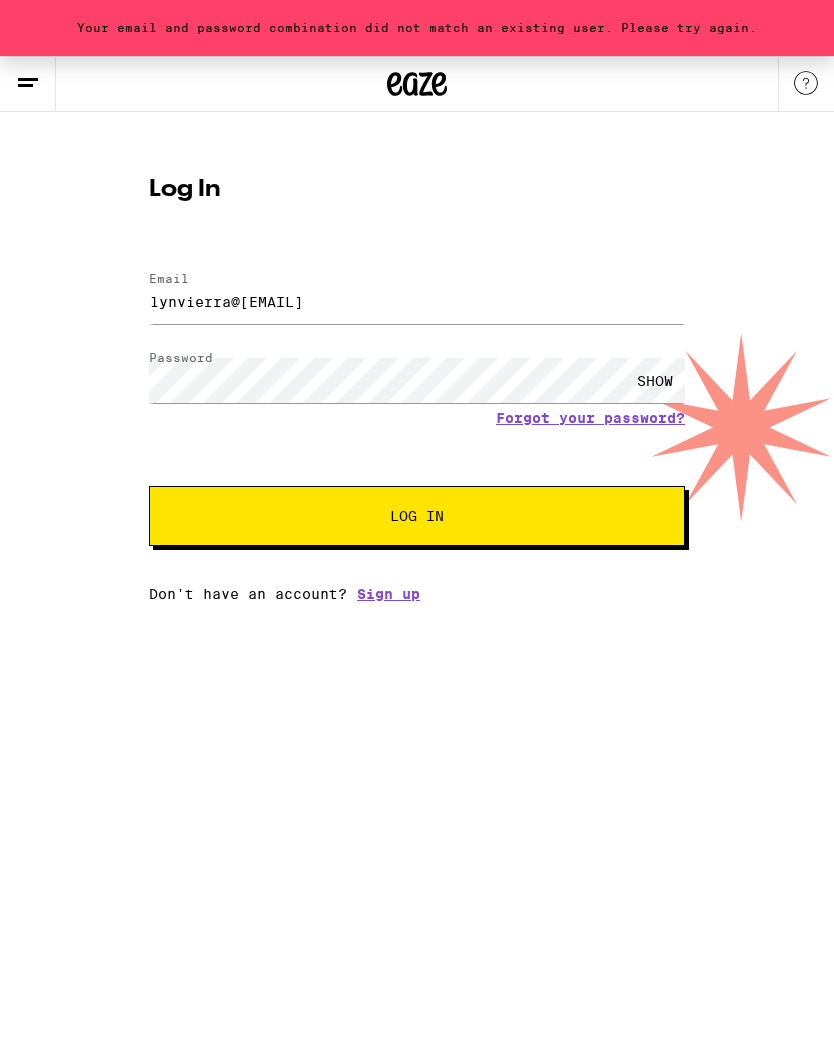 click on "SHOW" at bounding box center (655, 380) 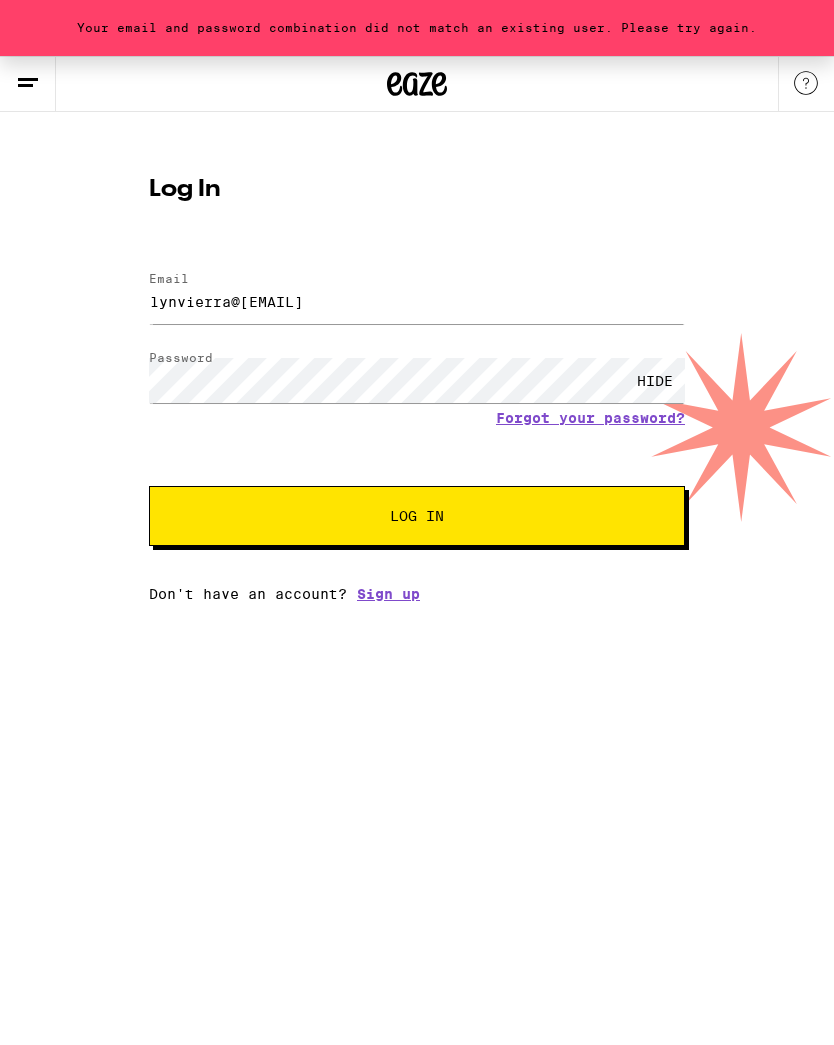 click on "Log In" at bounding box center [417, 516] 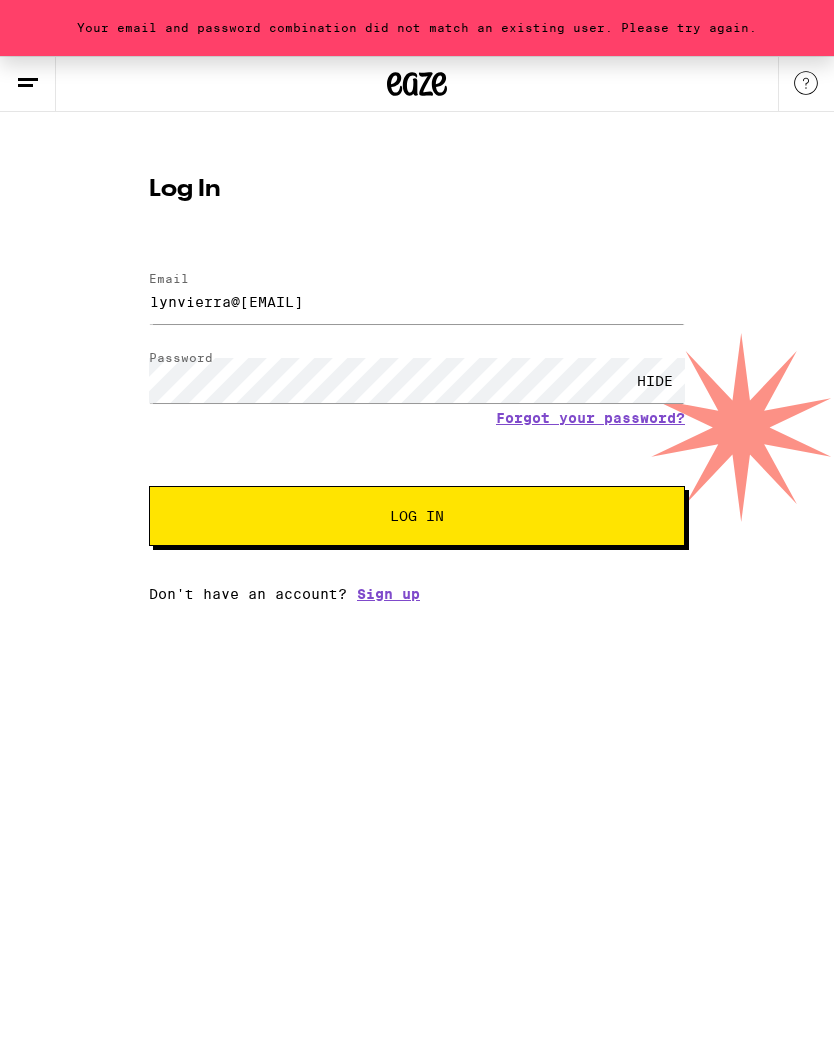 click on "Log In" at bounding box center [417, 516] 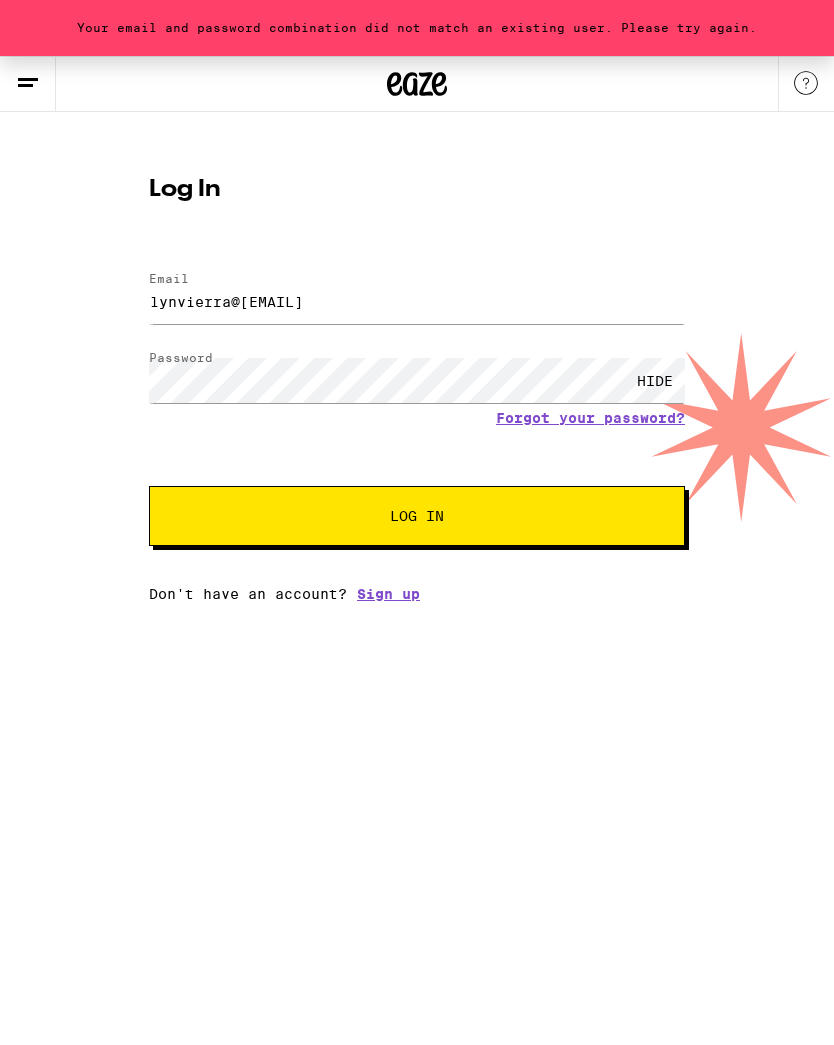 click on "Forgot your password?" at bounding box center (590, 418) 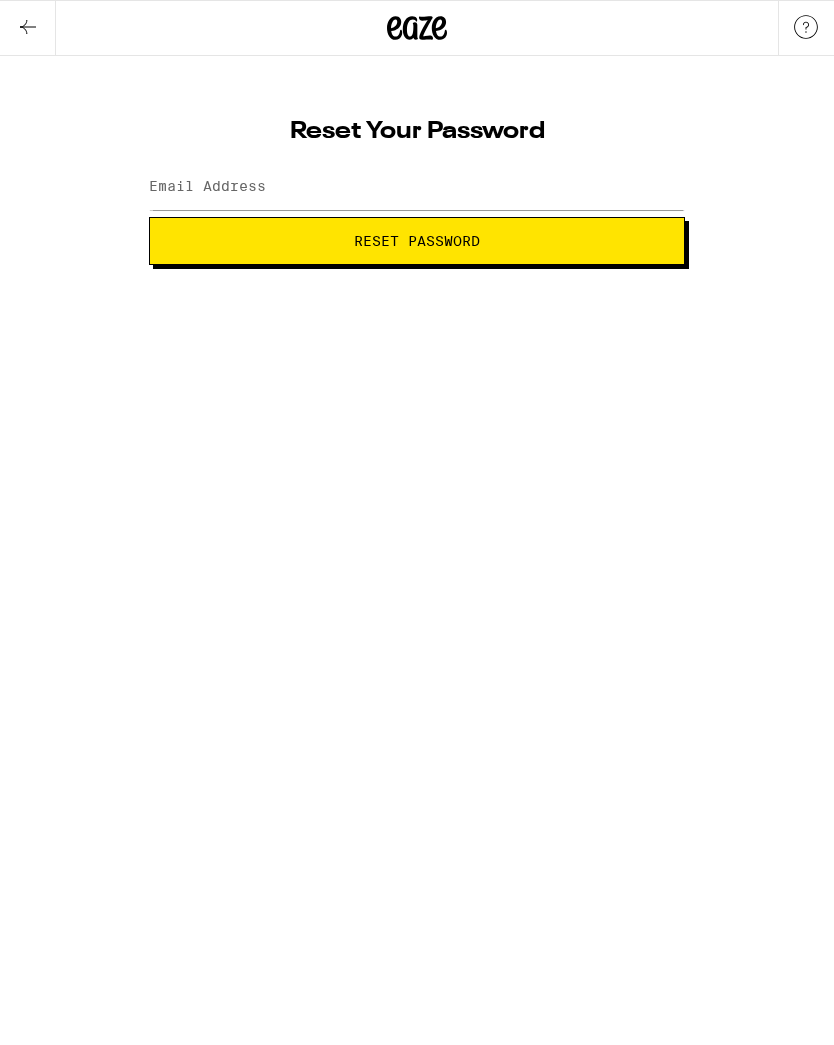 click on "Email Address" at bounding box center (417, 187) 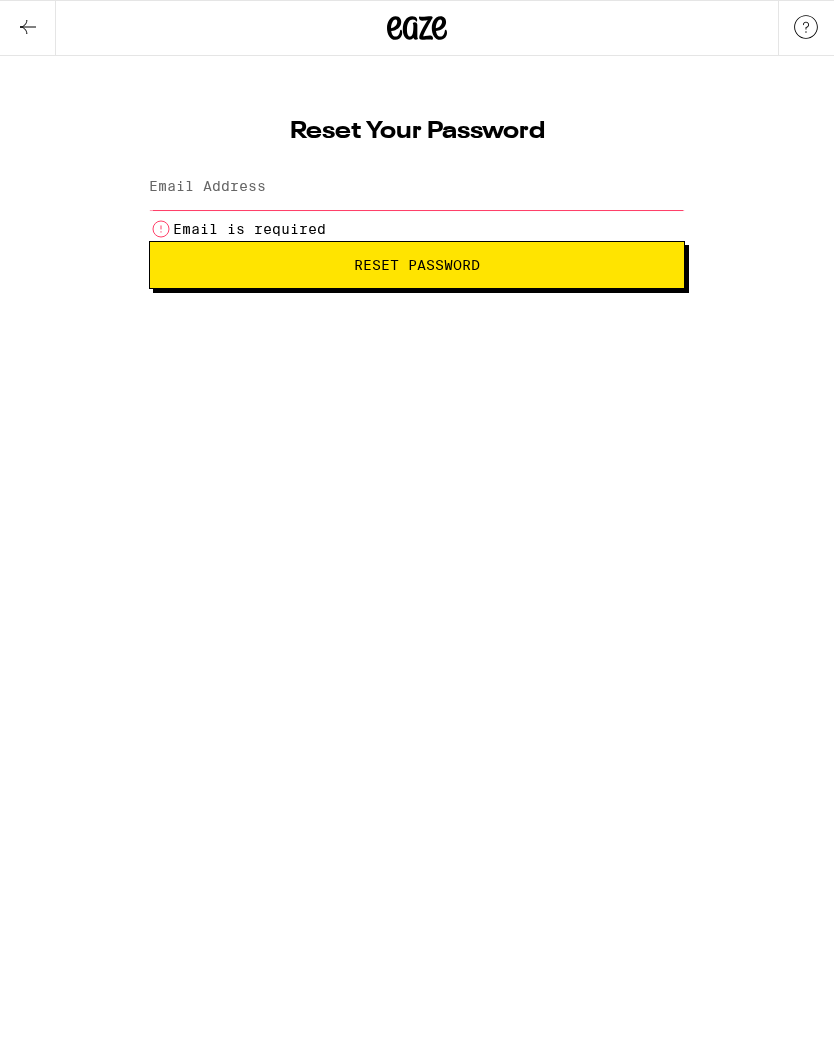 type on "lynvierra@[EMAIL]" 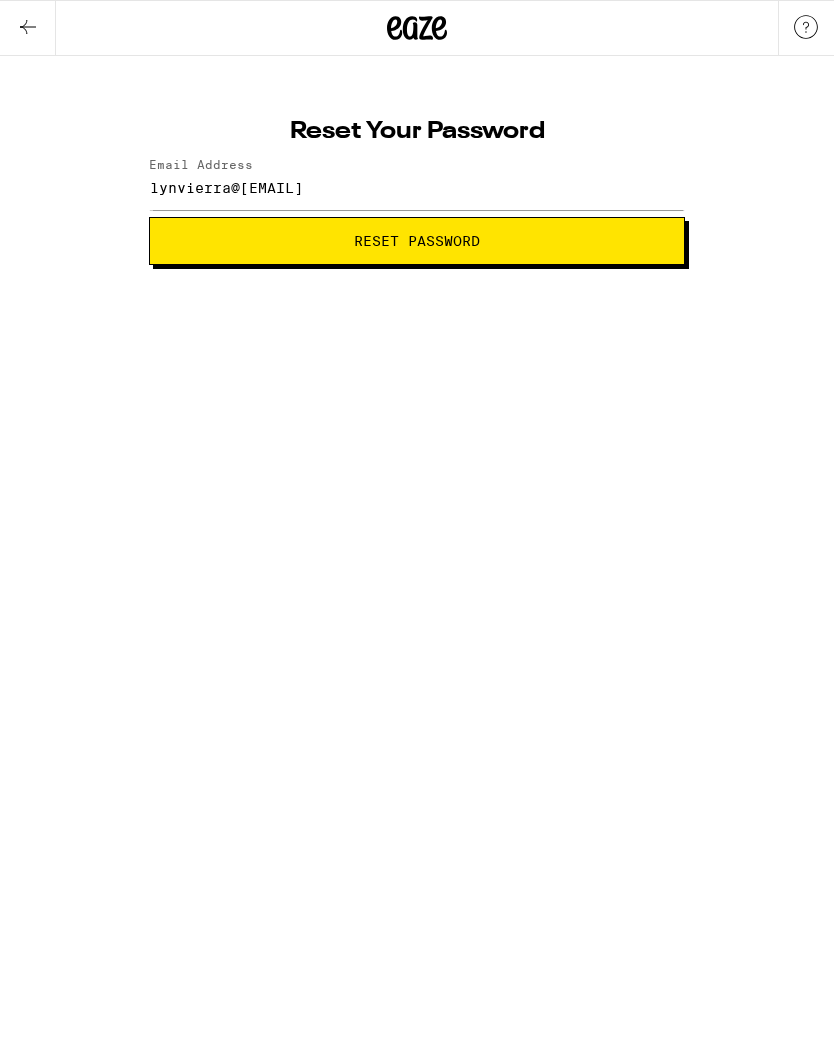 click on "Reset Password" at bounding box center [417, 241] 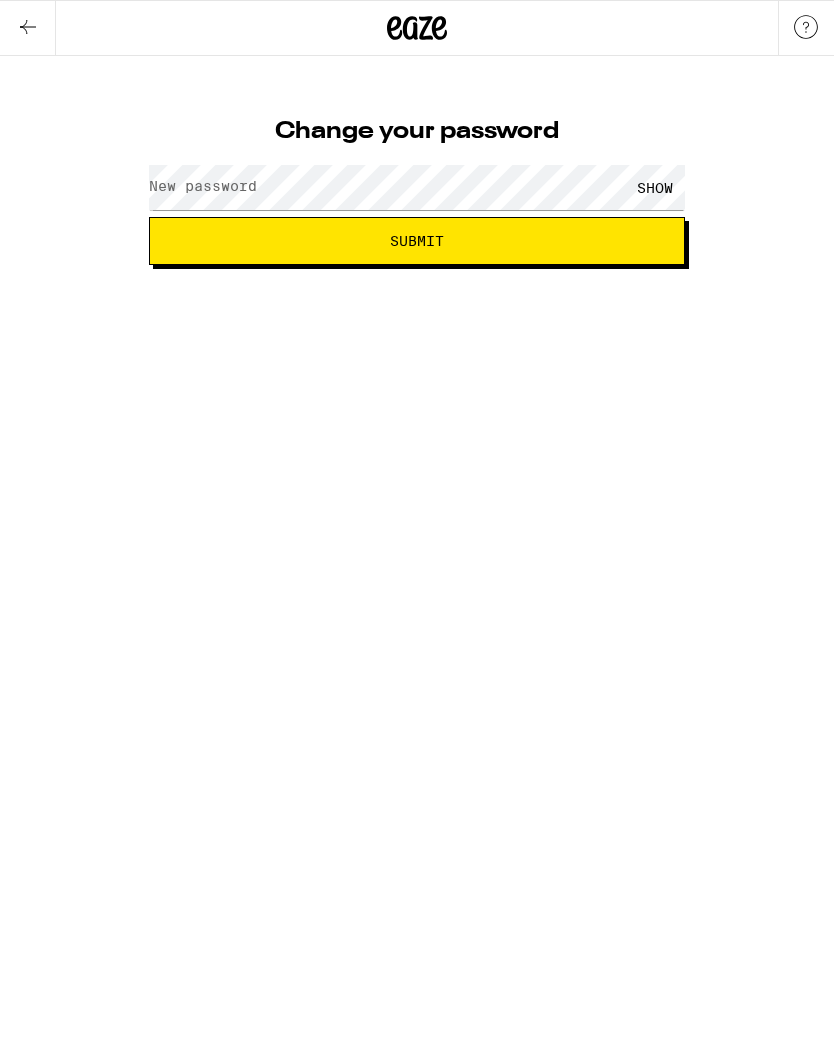 scroll, scrollTop: 0, scrollLeft: 0, axis: both 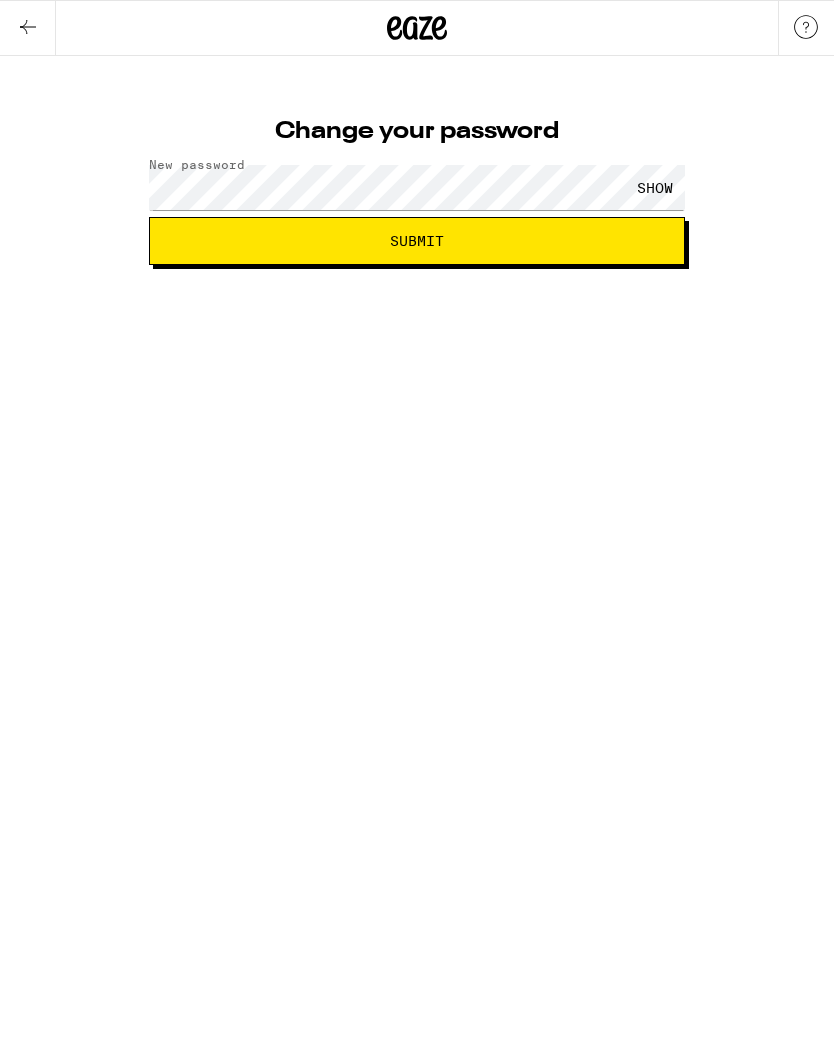 click on "Submit" at bounding box center [417, 241] 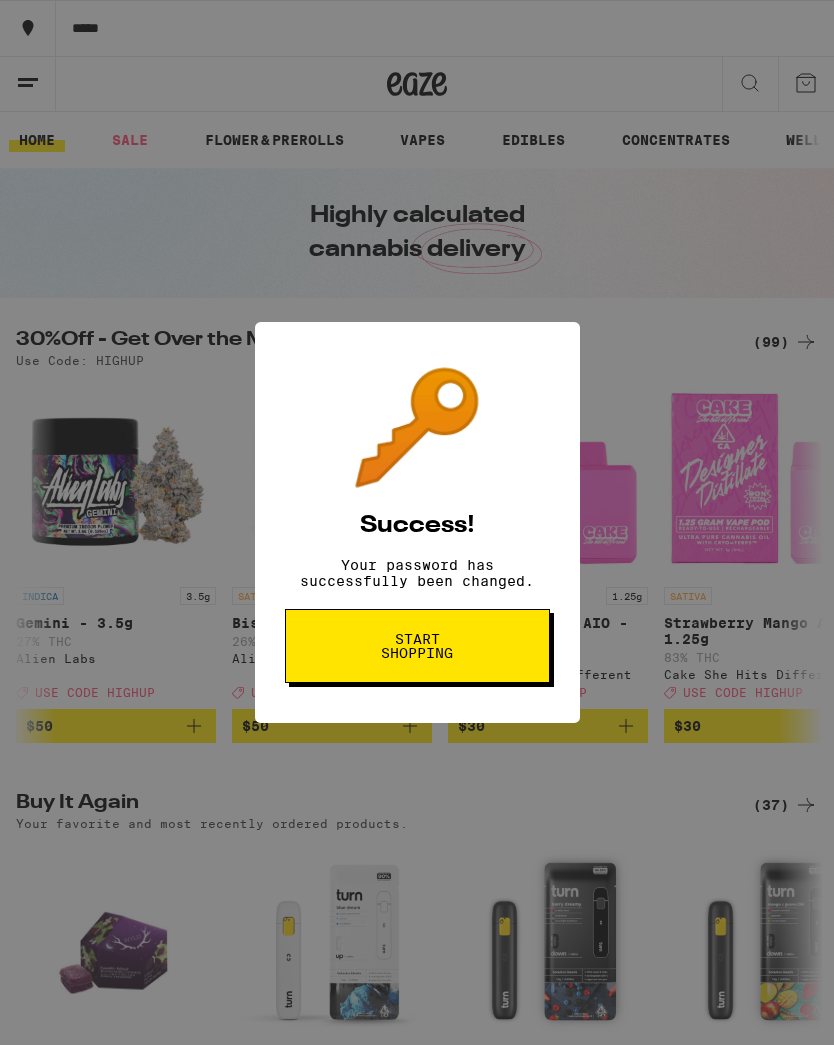 click on "Start shopping" at bounding box center (417, 646) 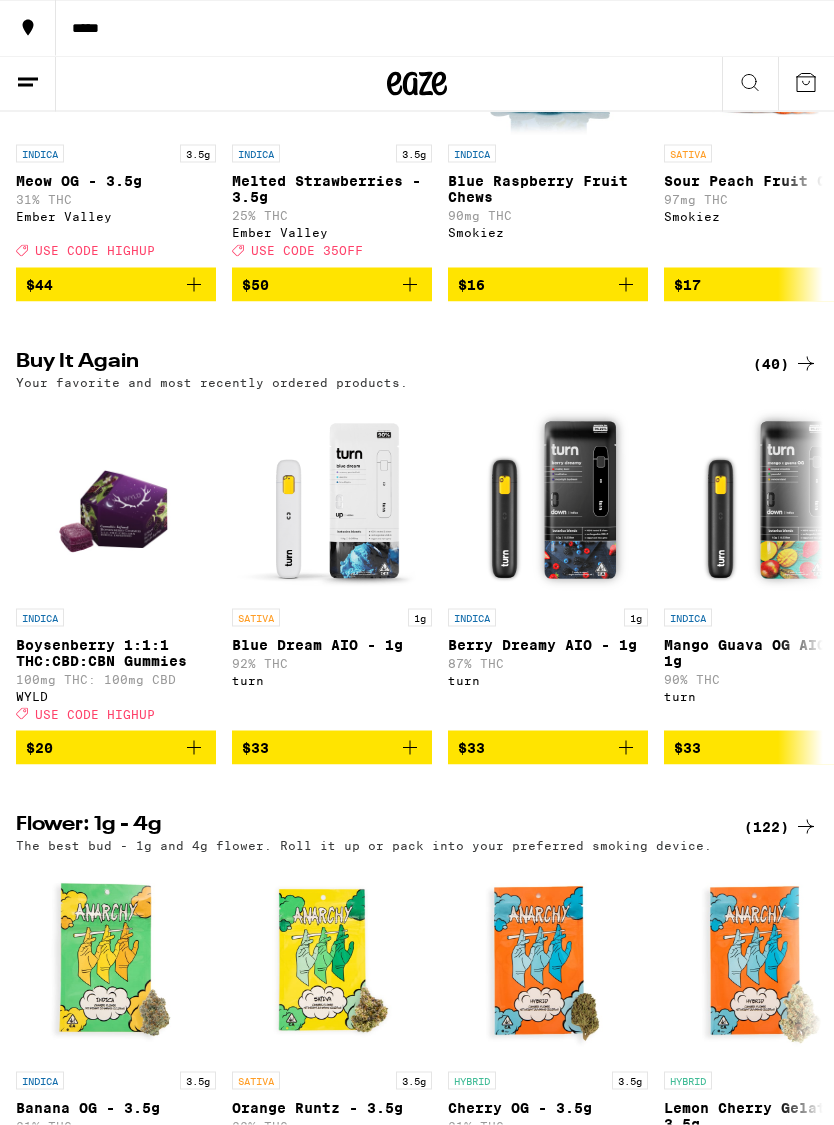 scroll, scrollTop: 906, scrollLeft: 0, axis: vertical 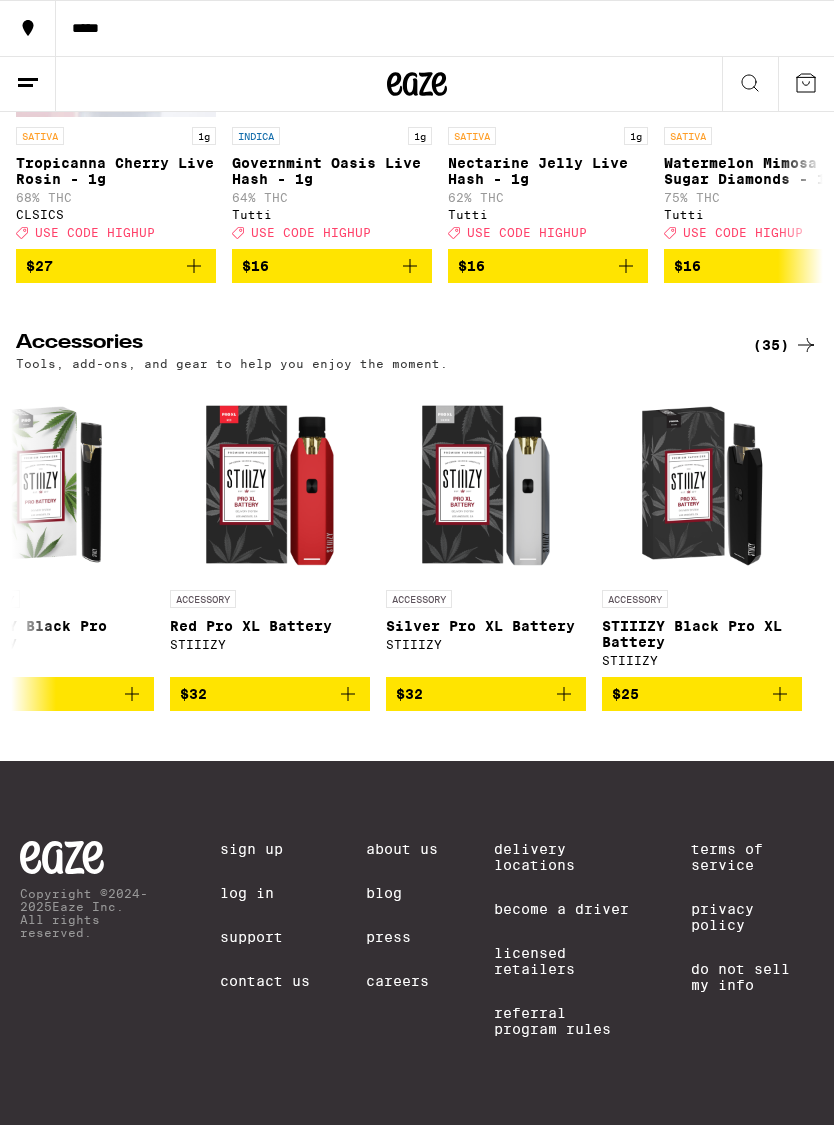 click 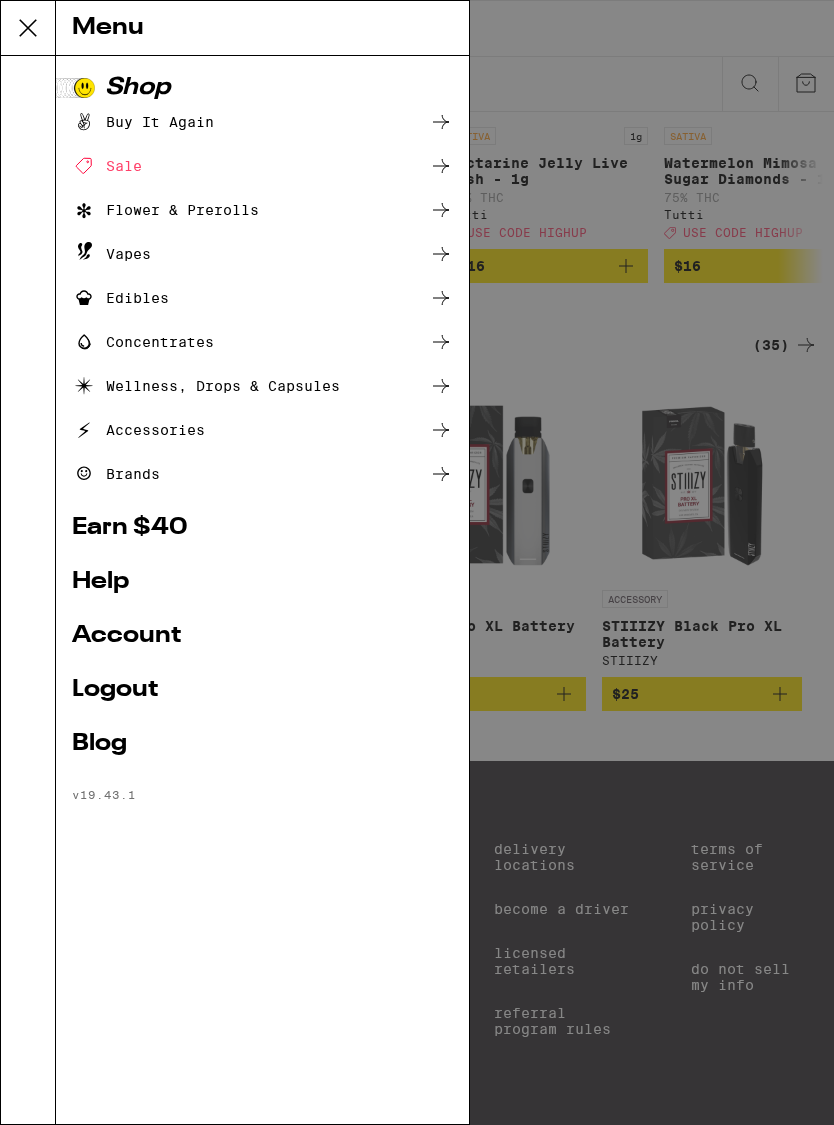 click on "Flower & Prerolls" at bounding box center (165, 210) 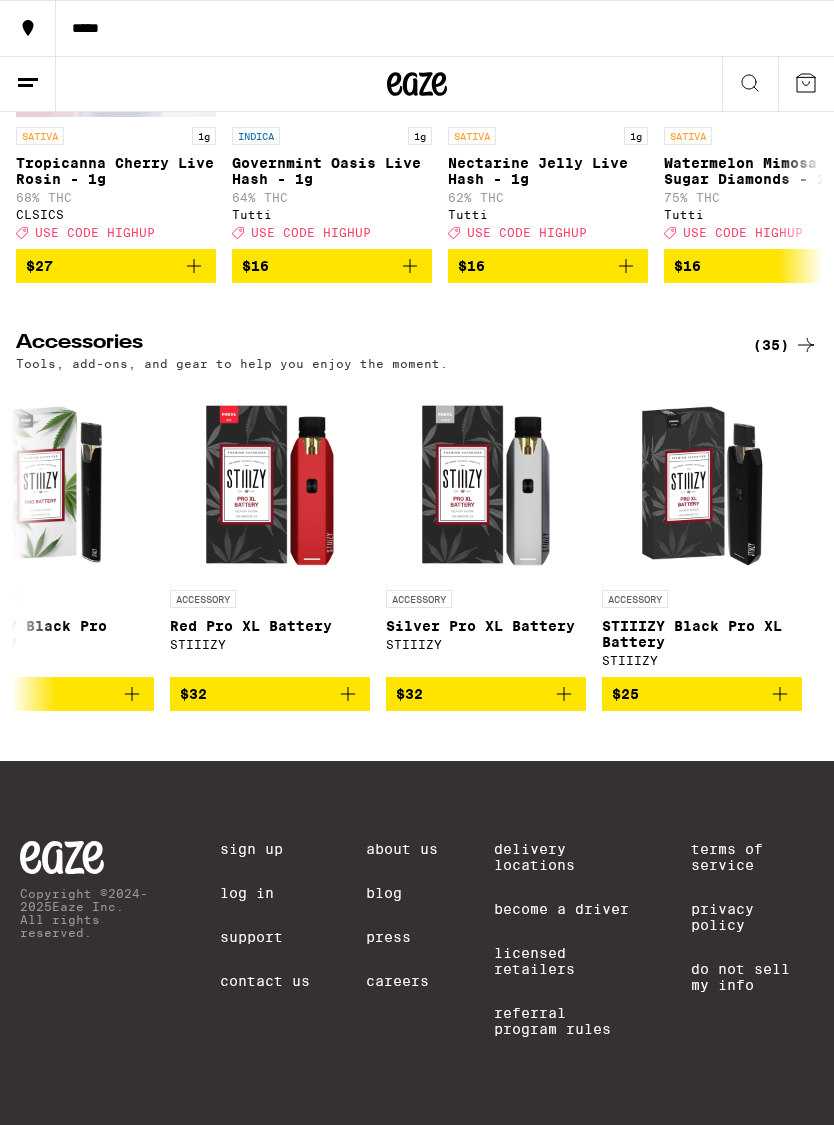 click 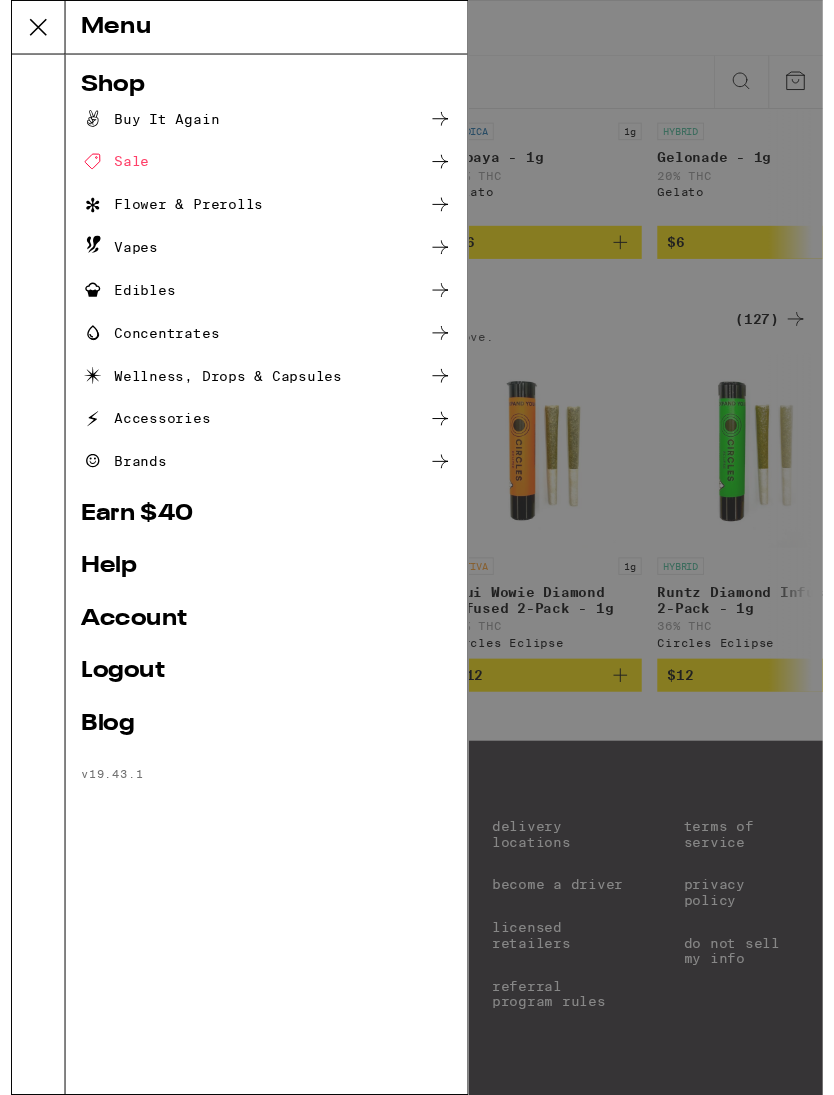 scroll, scrollTop: 0, scrollLeft: 0, axis: both 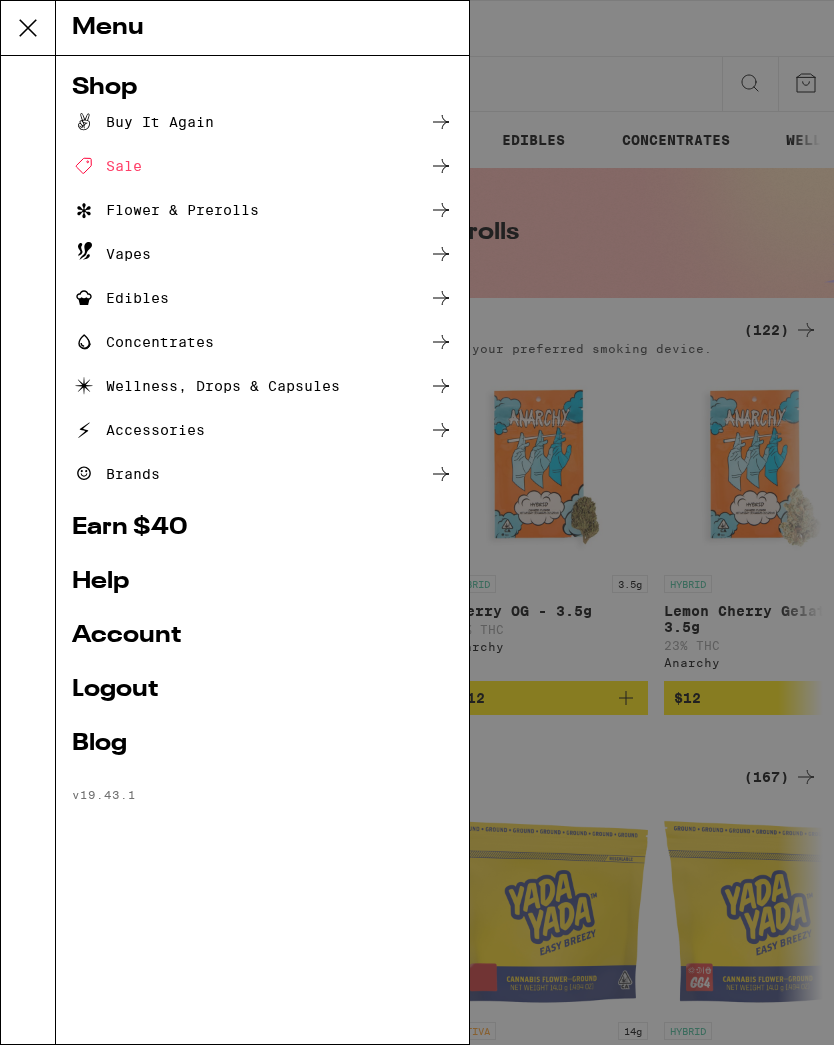 click on "Vapes" at bounding box center [111, 254] 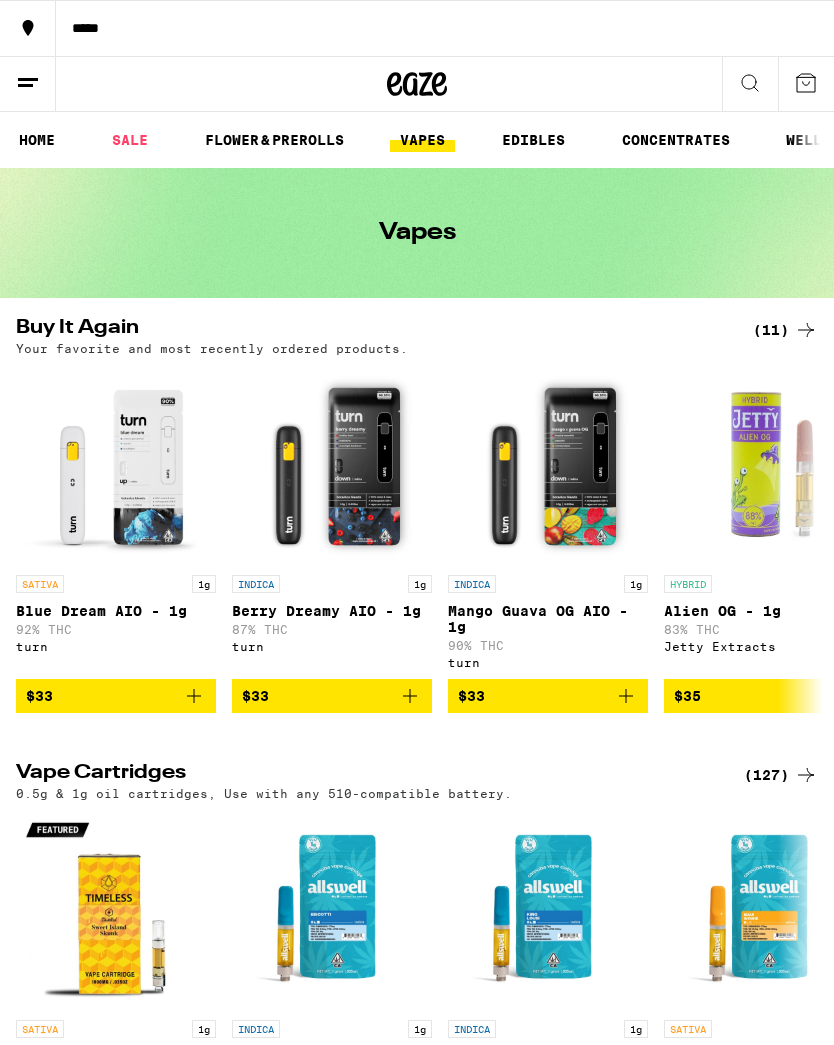 click 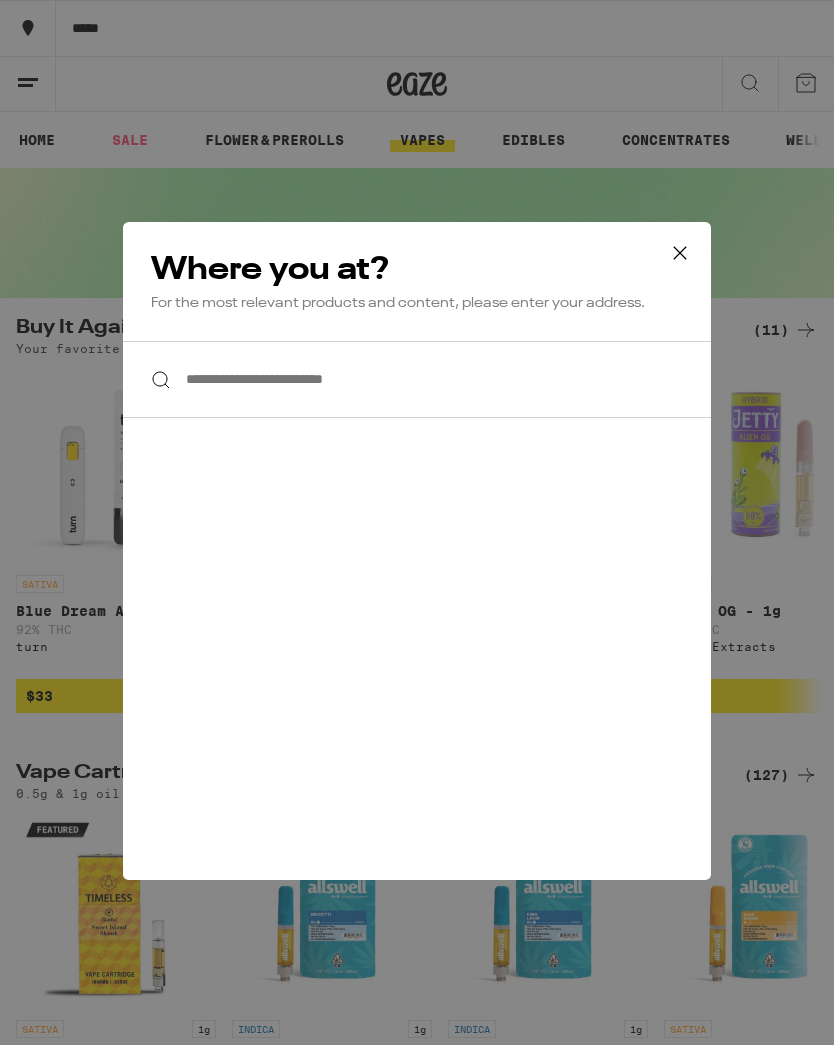 click on "**********" at bounding box center (417, 379) 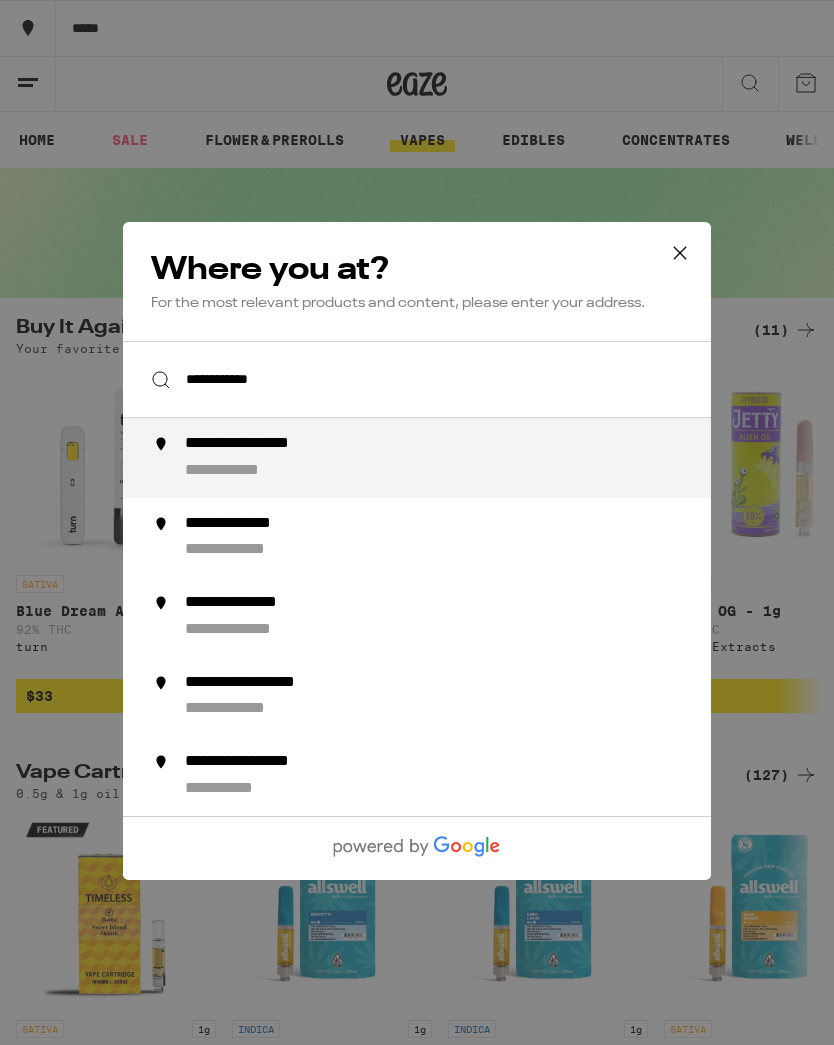 click on "**********" at bounding box center [457, 458] 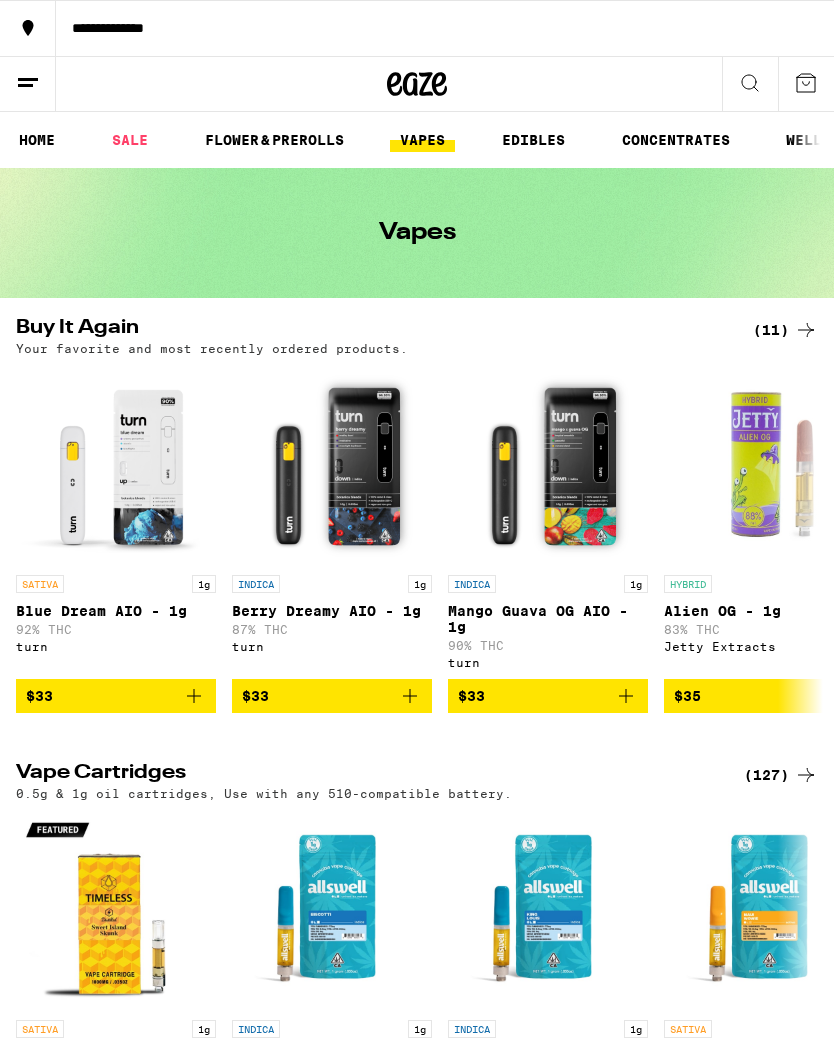 click 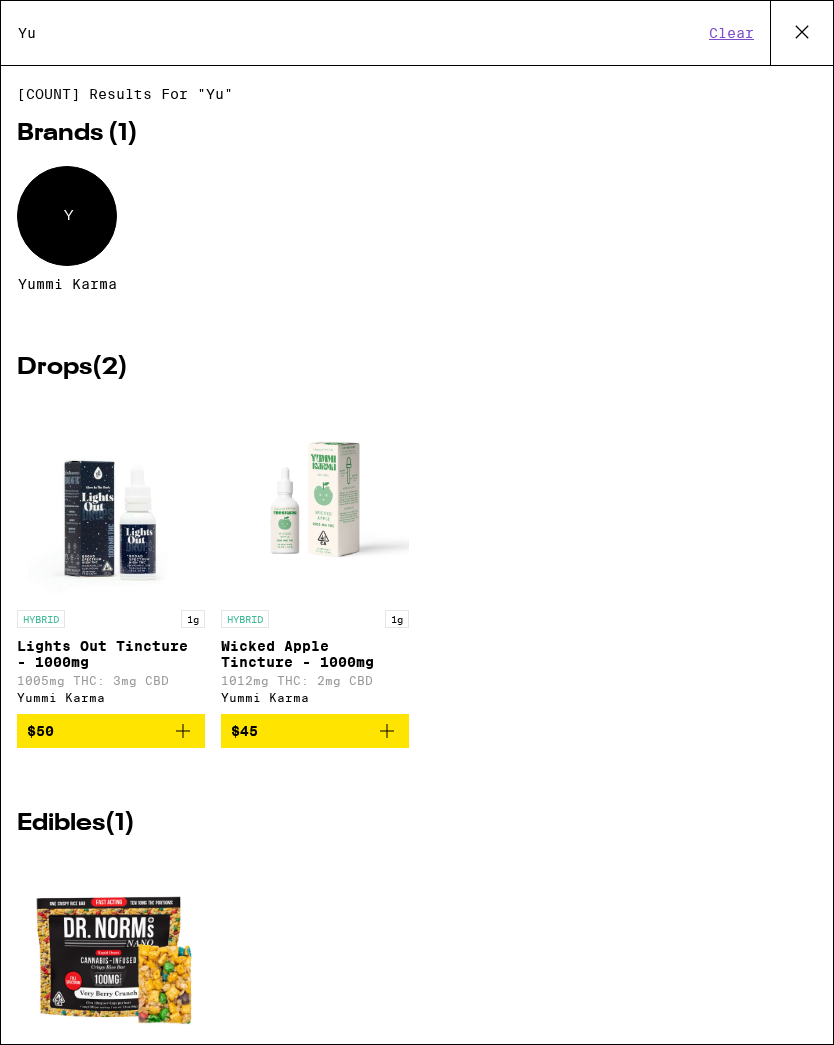 type on "Y" 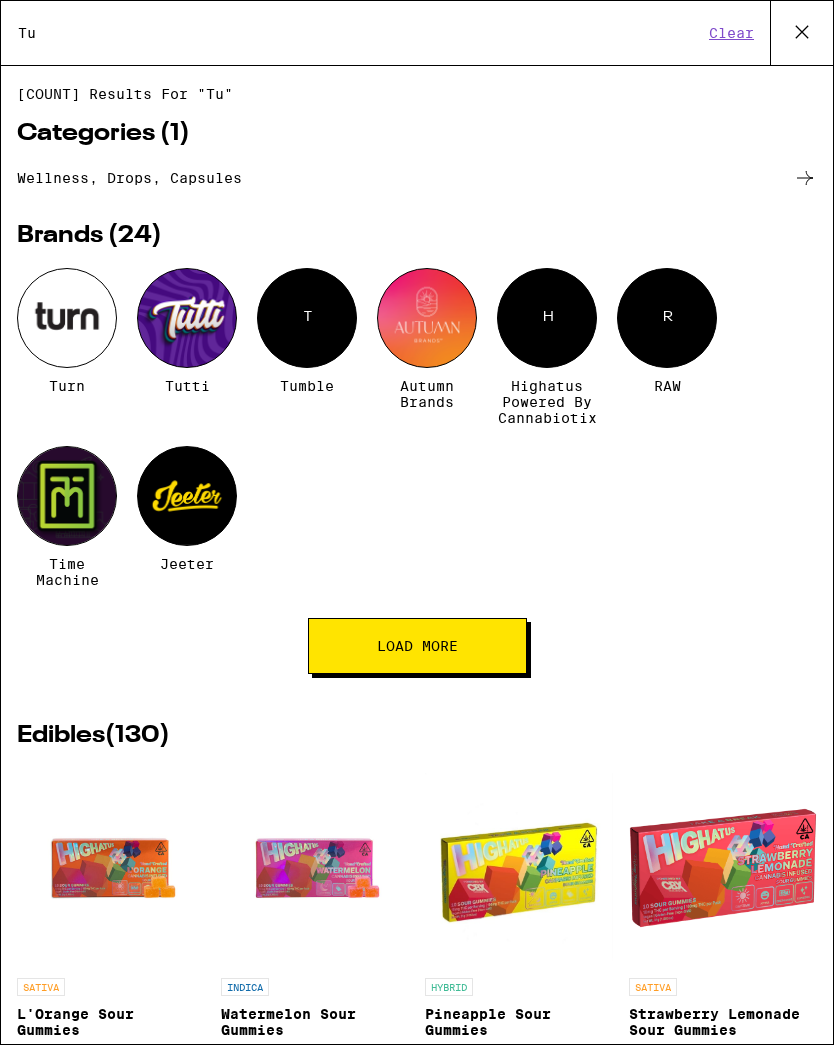type on "Tu" 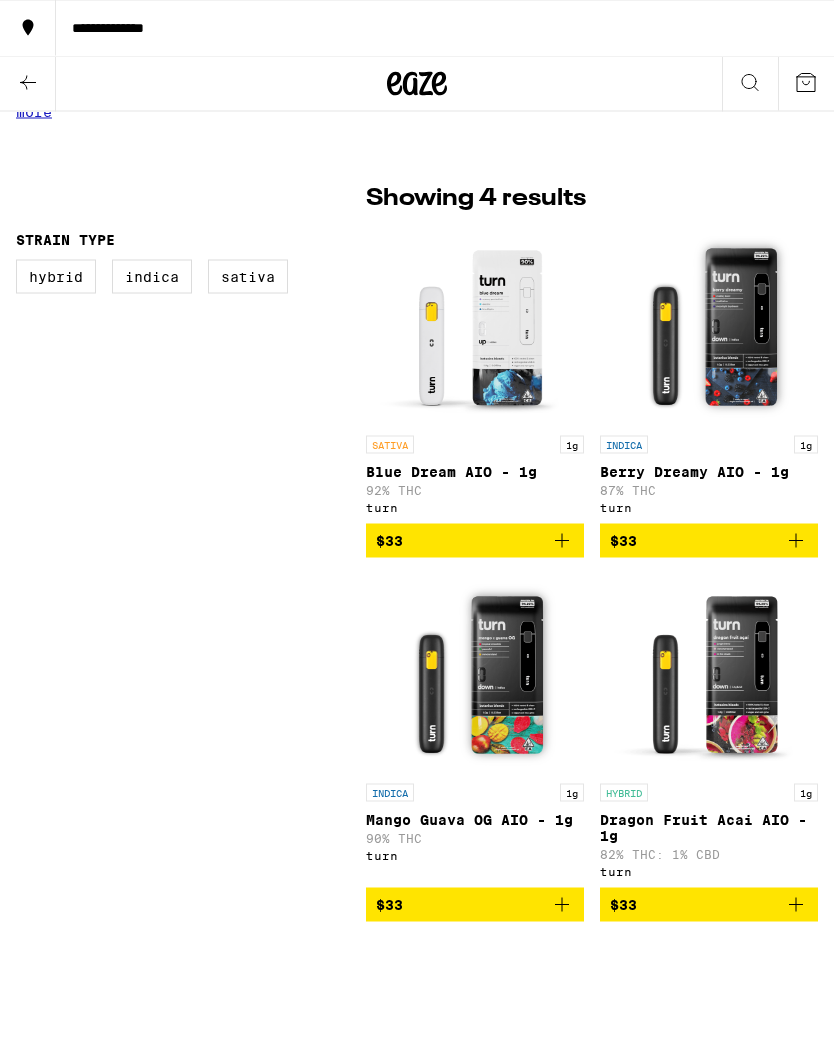 scroll, scrollTop: 481, scrollLeft: 0, axis: vertical 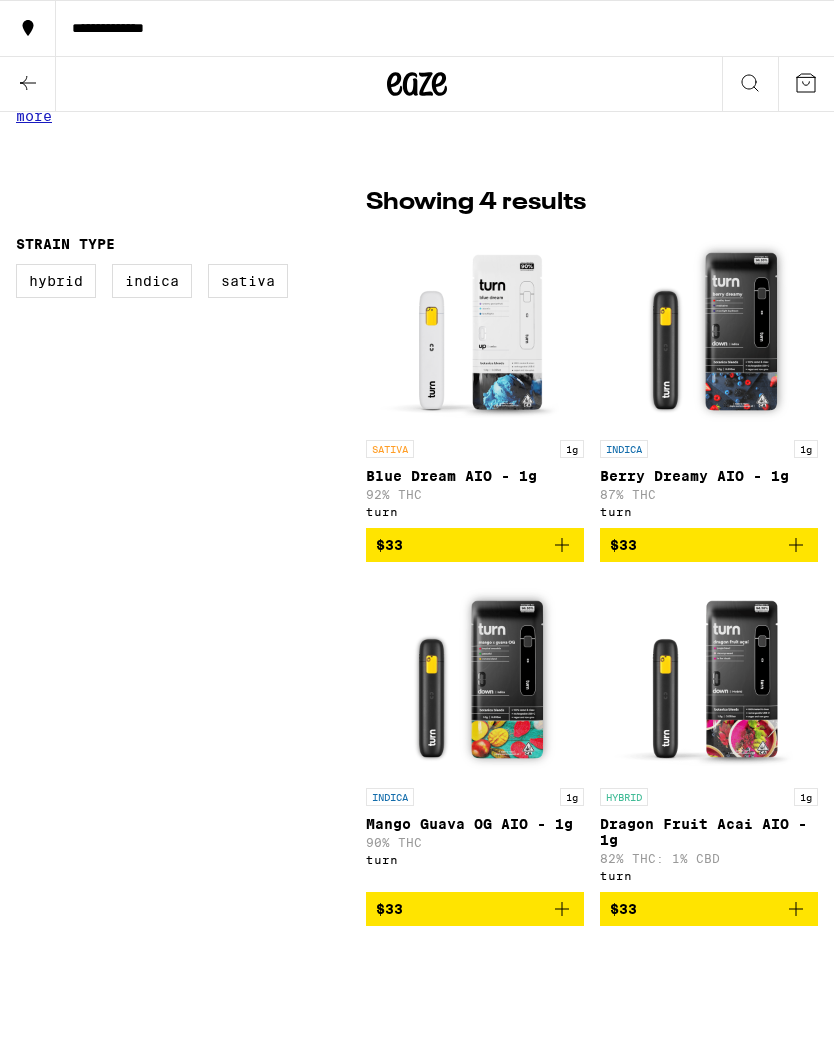 click 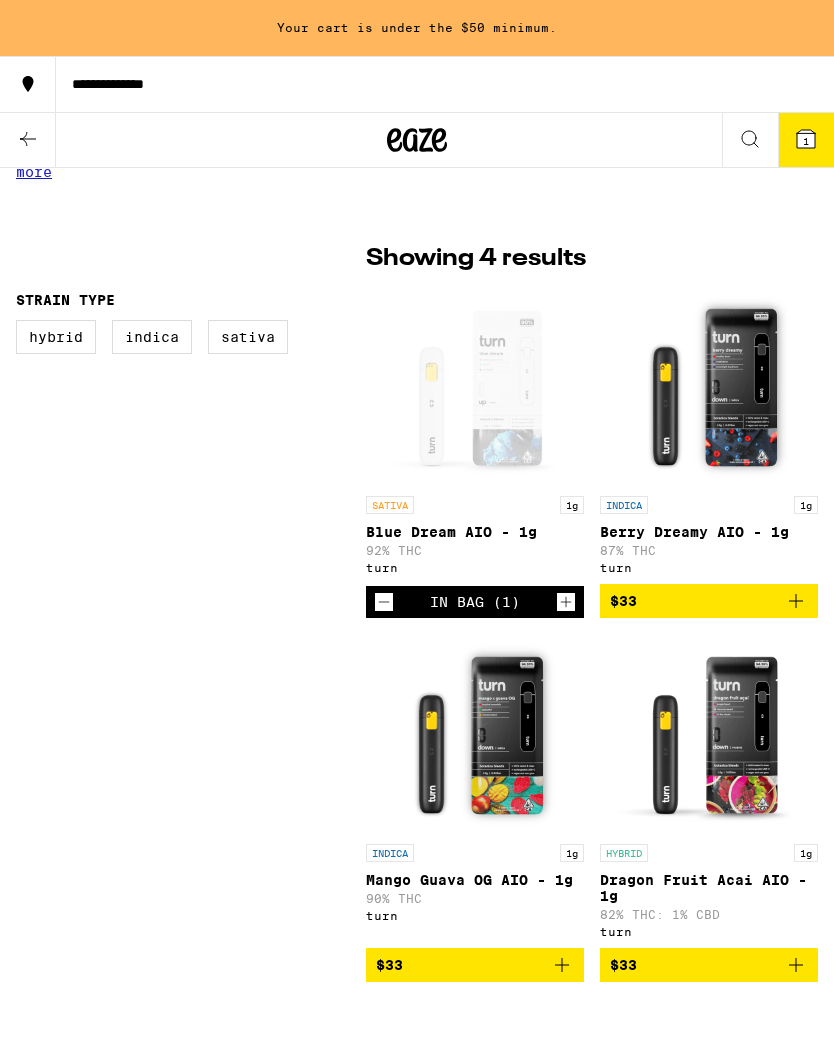 click 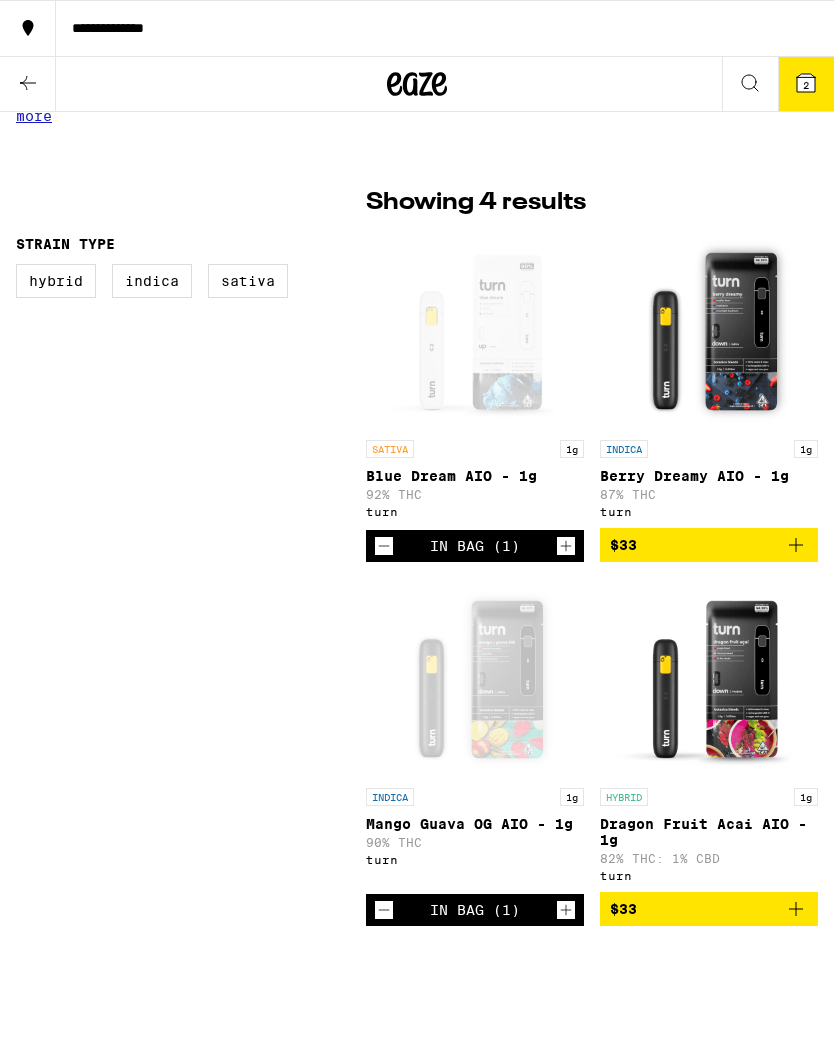 click 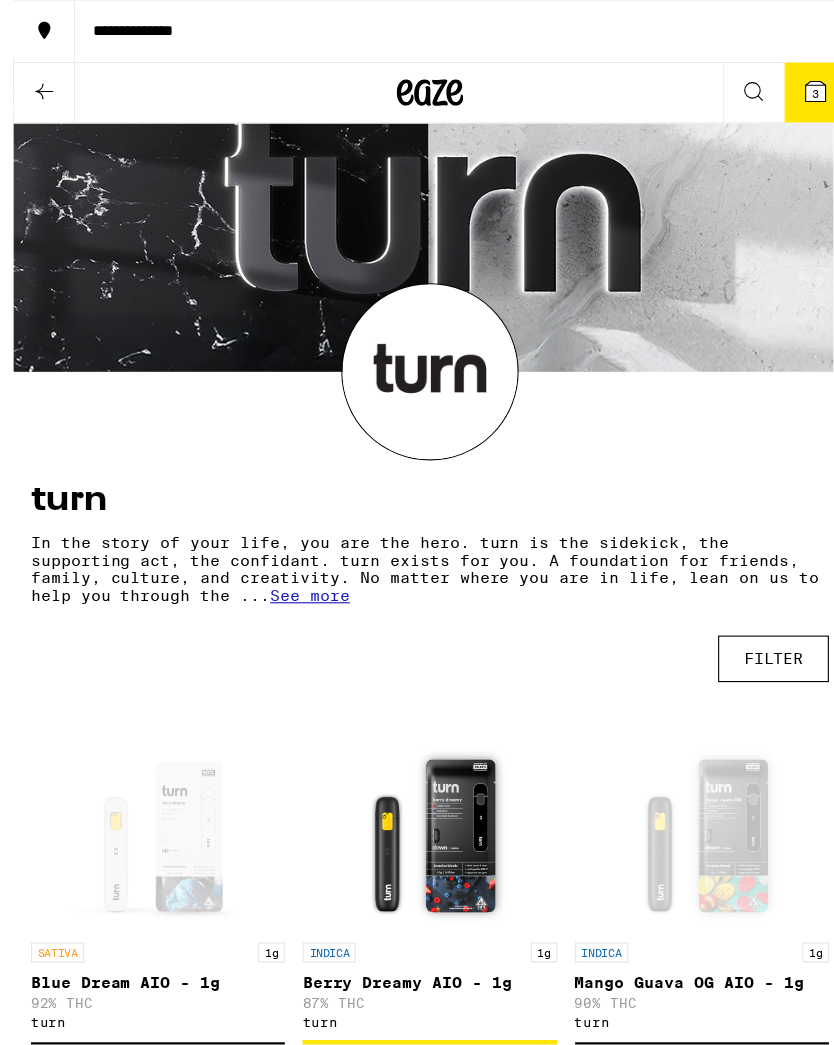 scroll, scrollTop: 0, scrollLeft: 0, axis: both 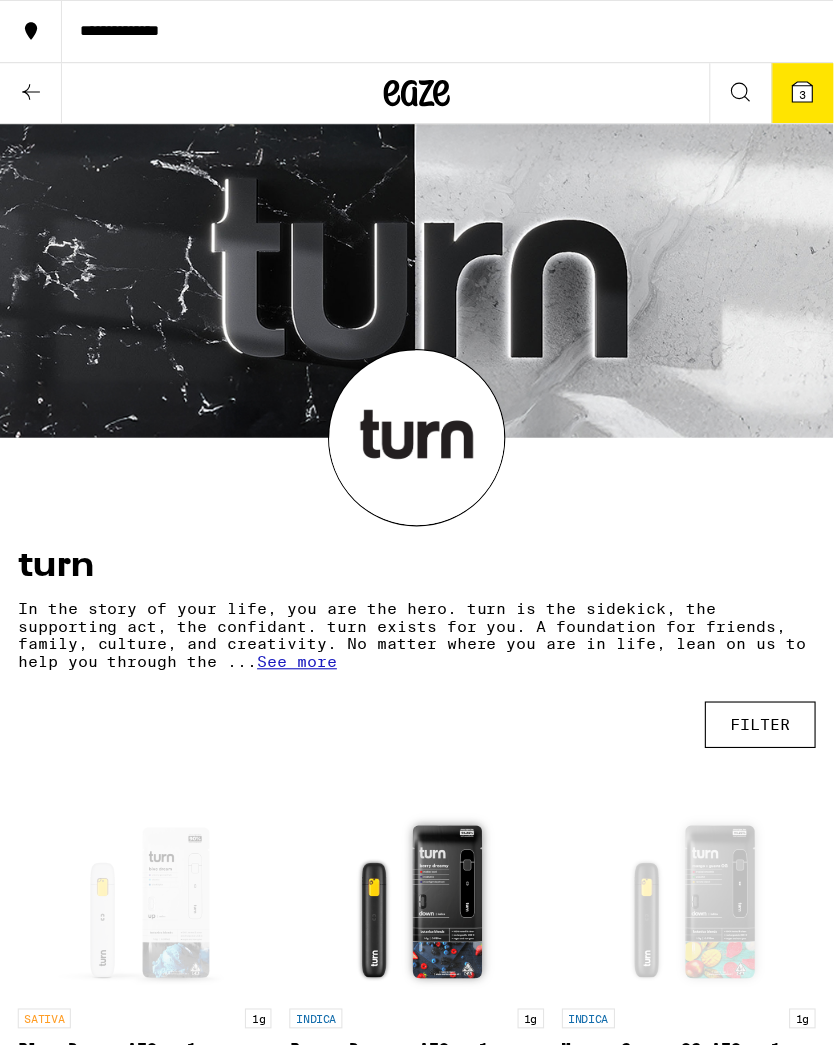 click at bounding box center [28, 84] 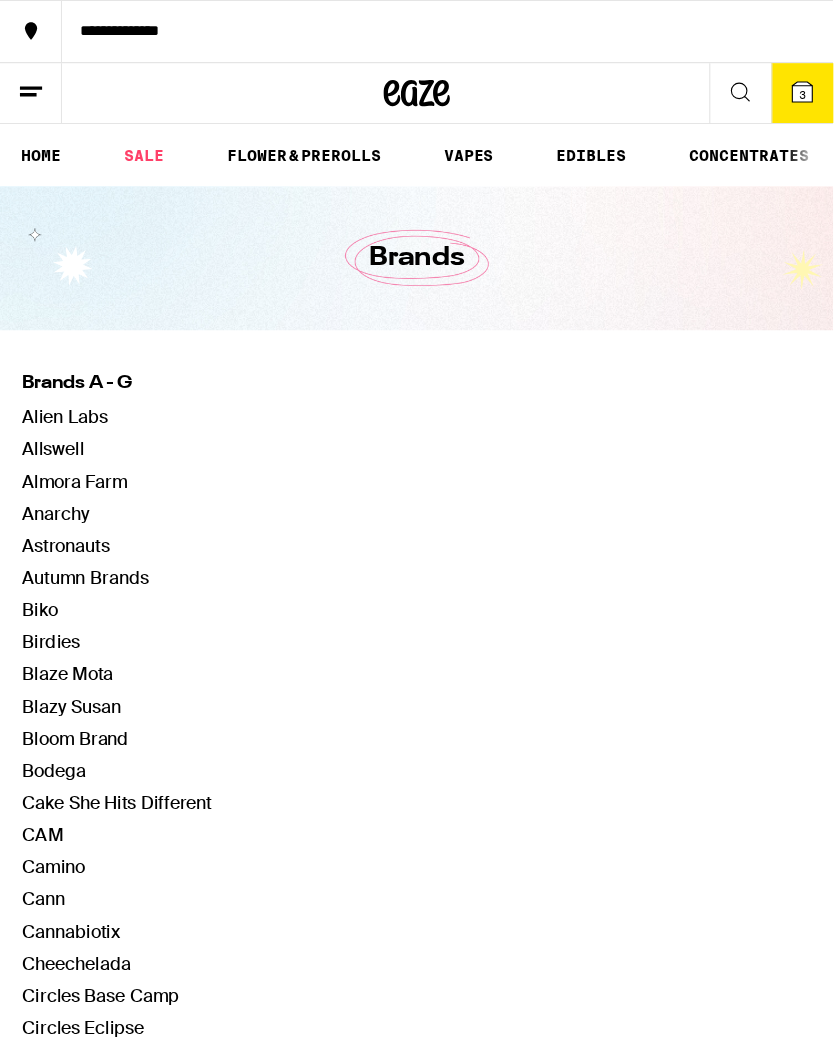 click on "HOME" at bounding box center [37, 140] 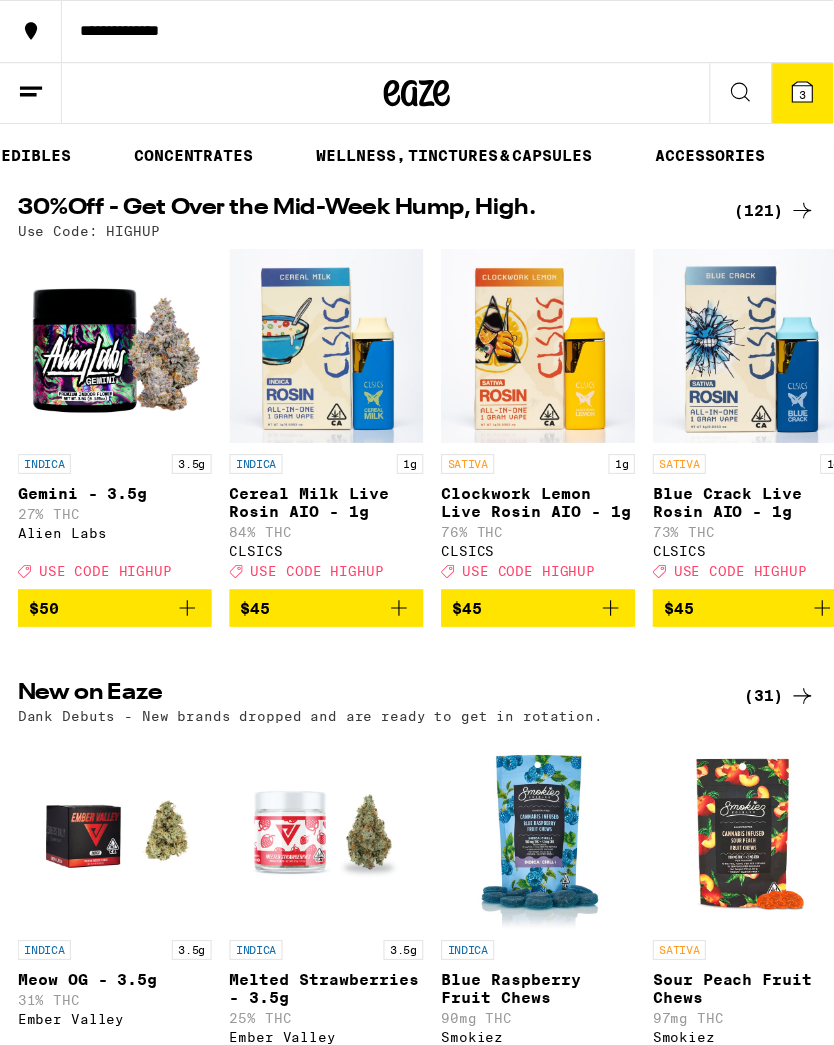 scroll, scrollTop: 0, scrollLeft: 500, axis: horizontal 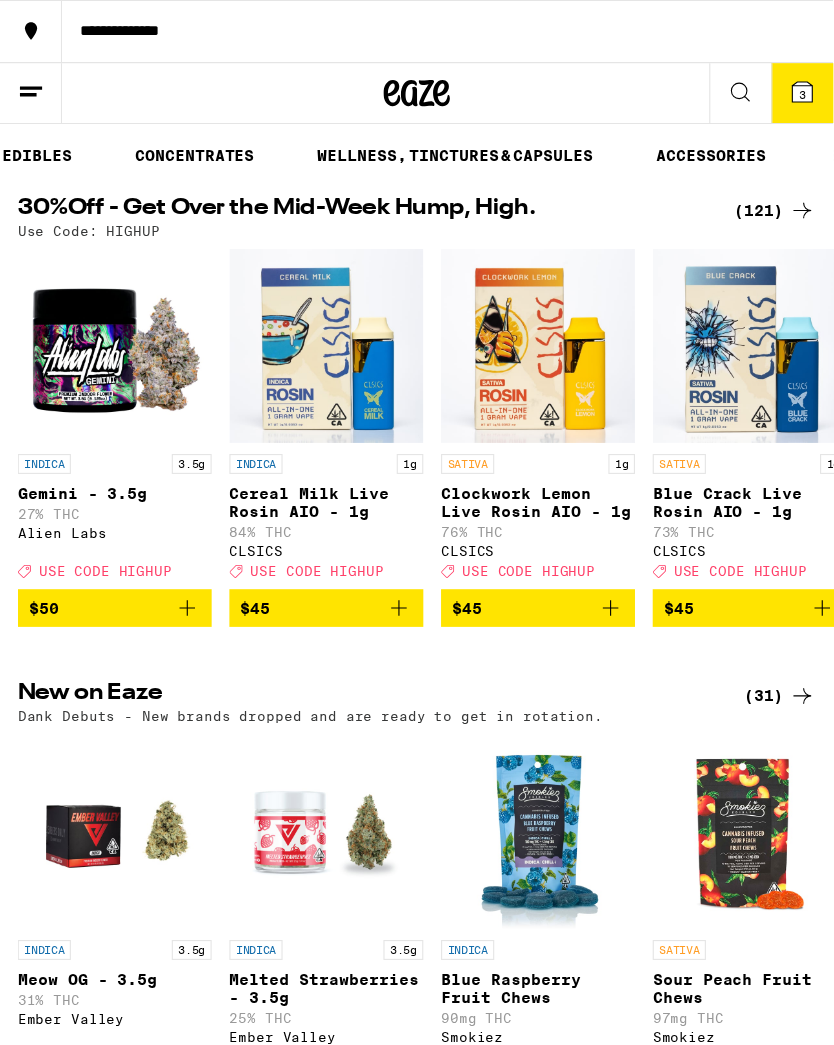 click on "WELLNESS, TINCTURES & CAPSULES" at bounding box center [410, 140] 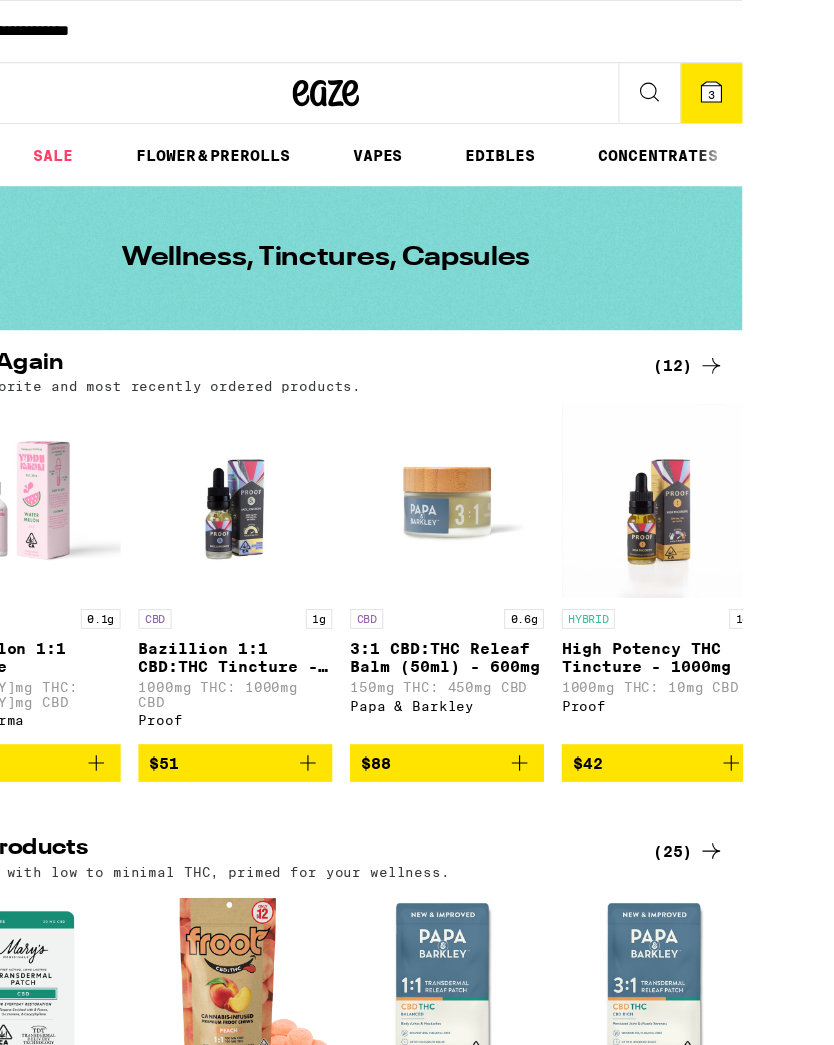 scroll, scrollTop: 0, scrollLeft: 0, axis: both 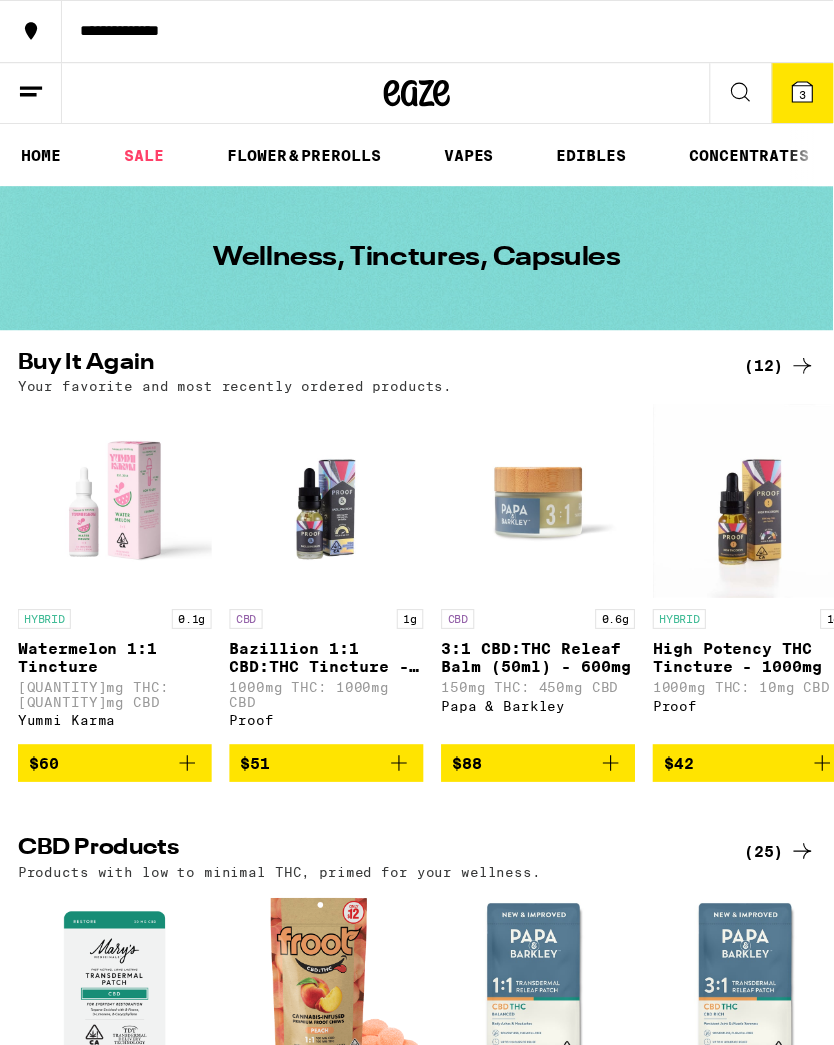 click on "EDIBLES" at bounding box center (533, 140) 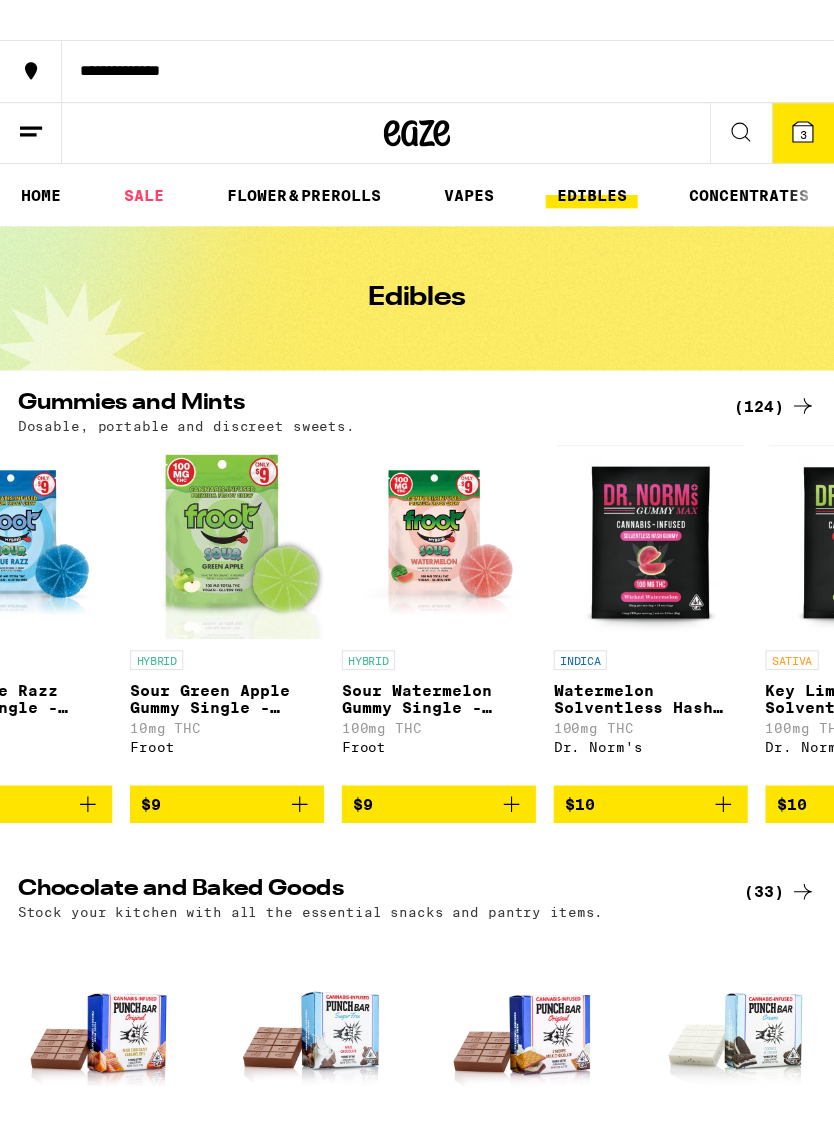 scroll, scrollTop: 0, scrollLeft: 1807, axis: horizontal 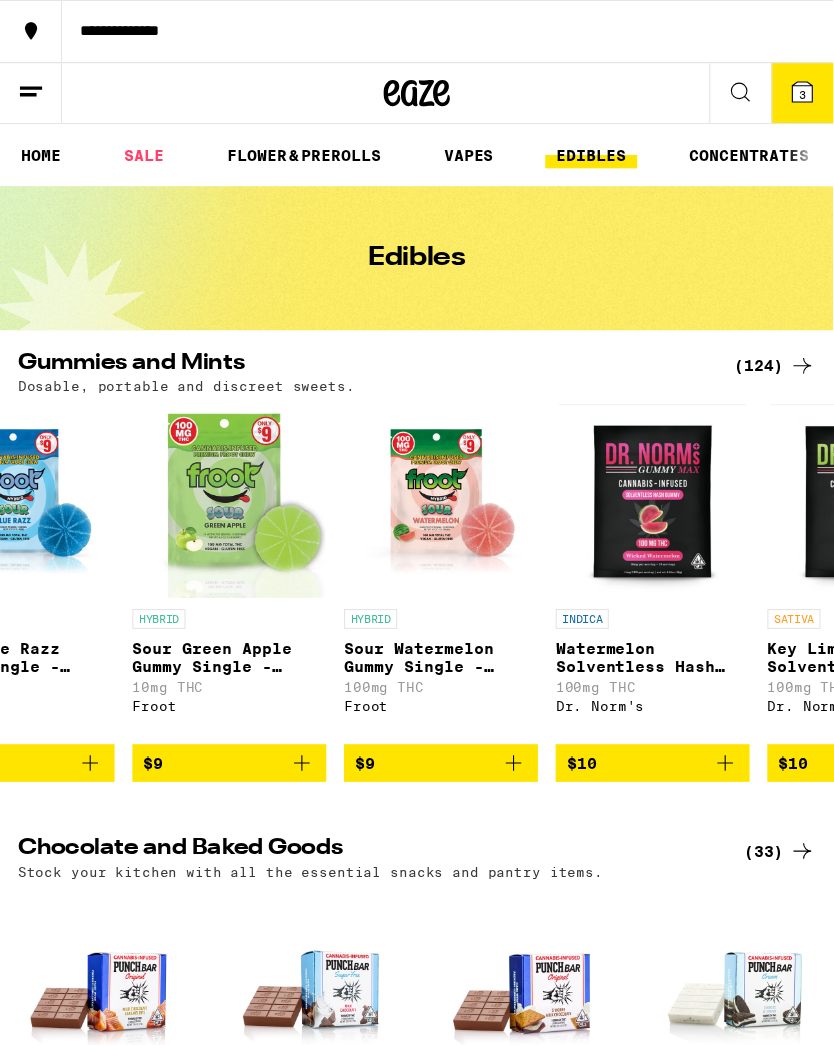 click 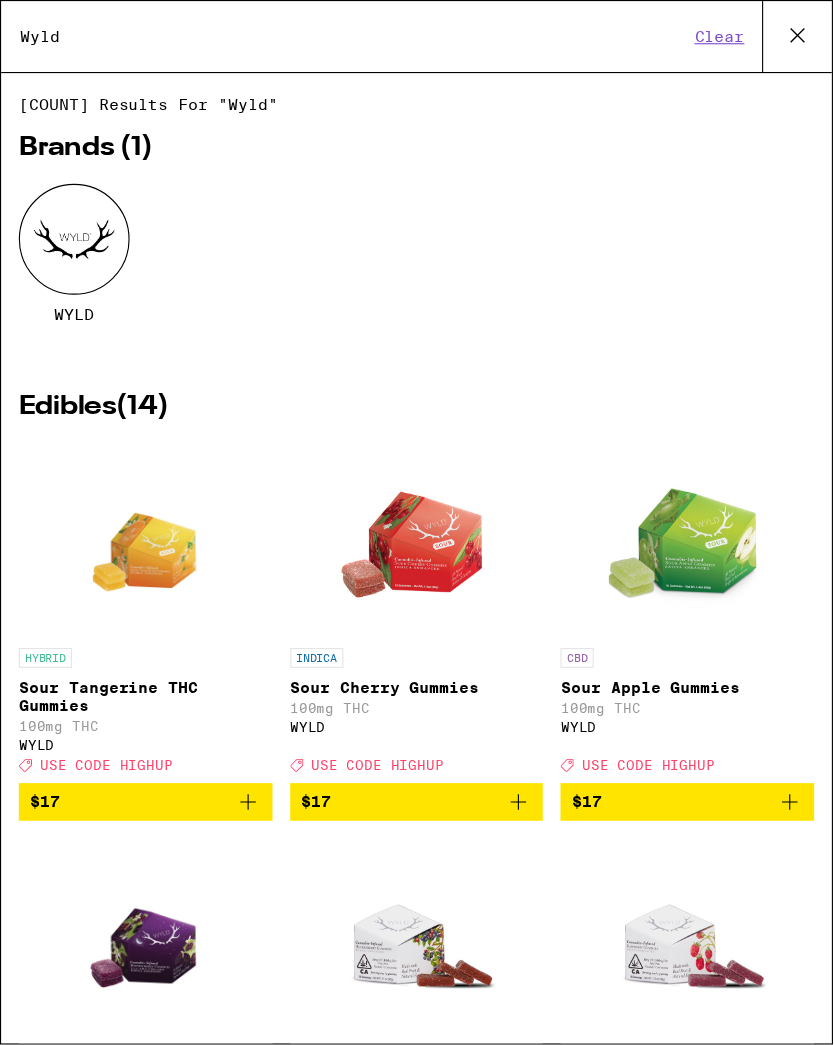 type on "Wyld" 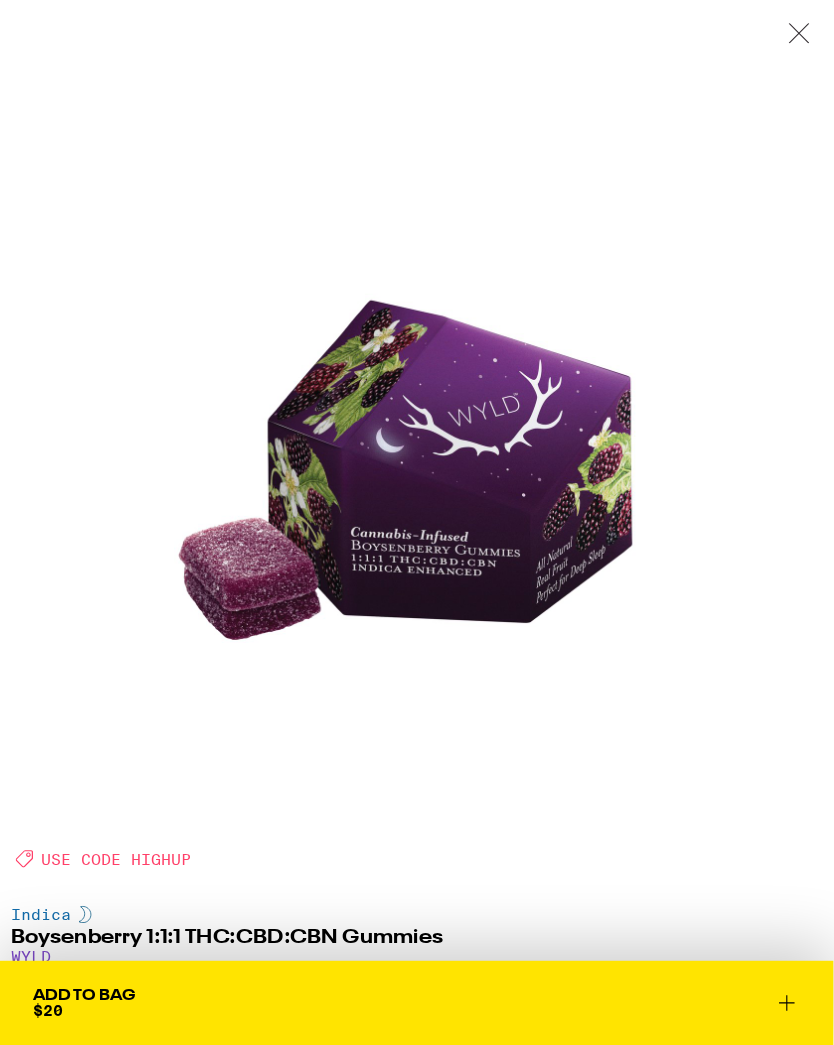 click on "Add To Bag $20" at bounding box center [0, 0] 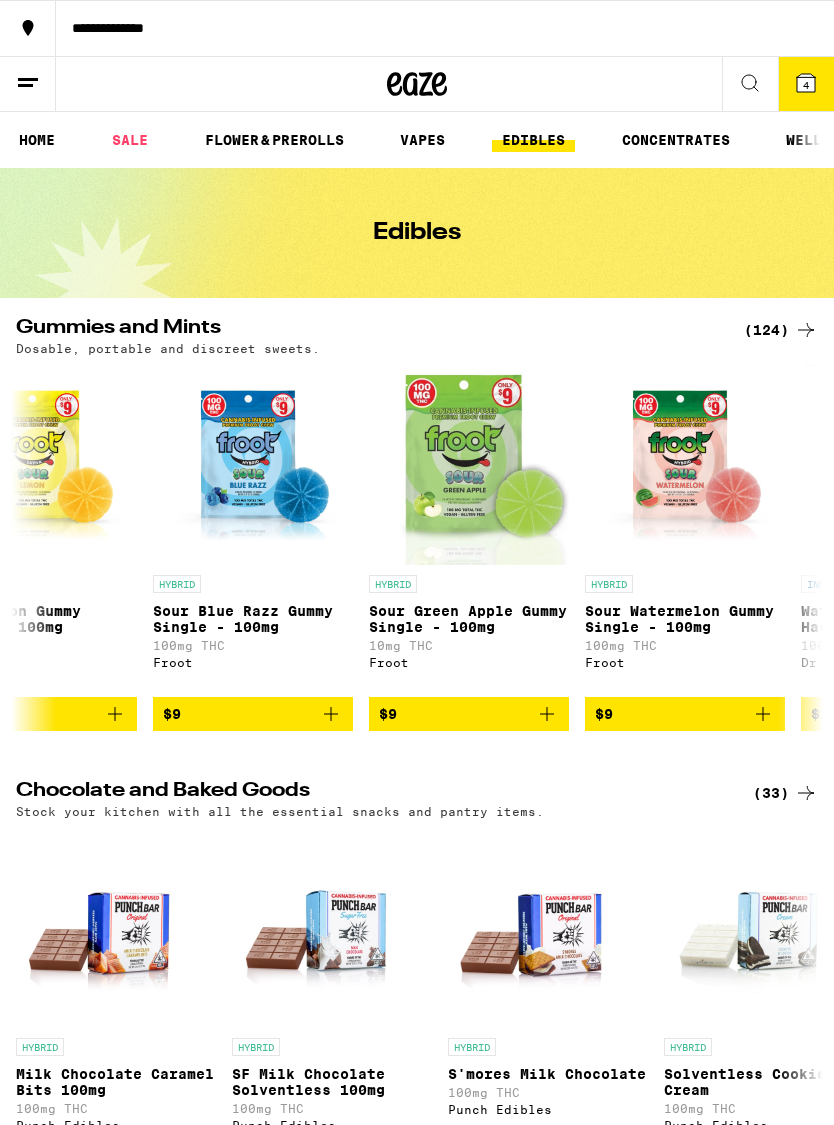 click on "4" at bounding box center (806, 84) 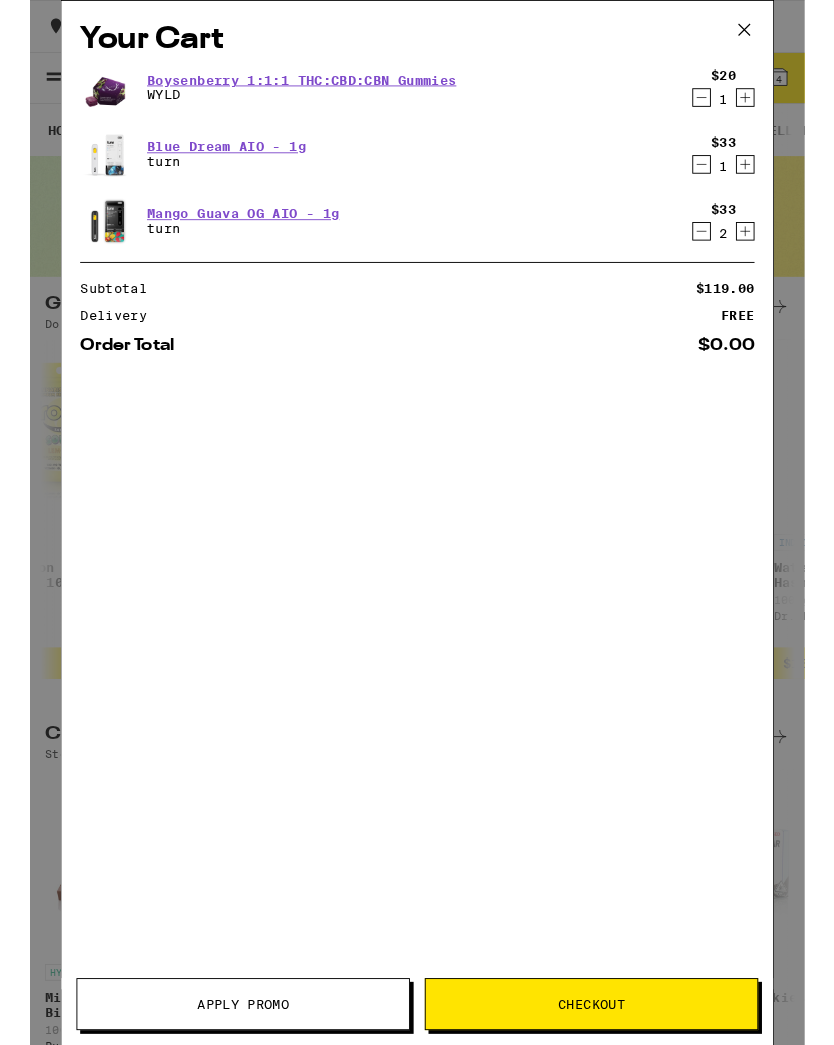 scroll, scrollTop: 80, scrollLeft: 0, axis: vertical 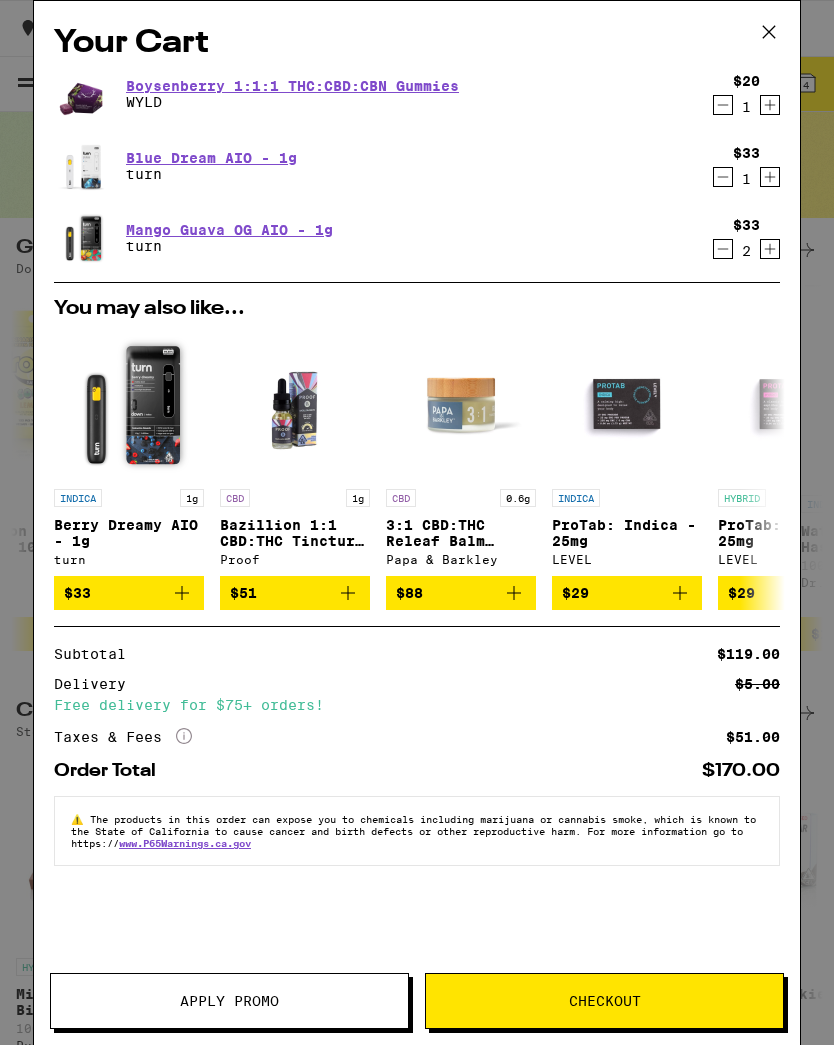 click 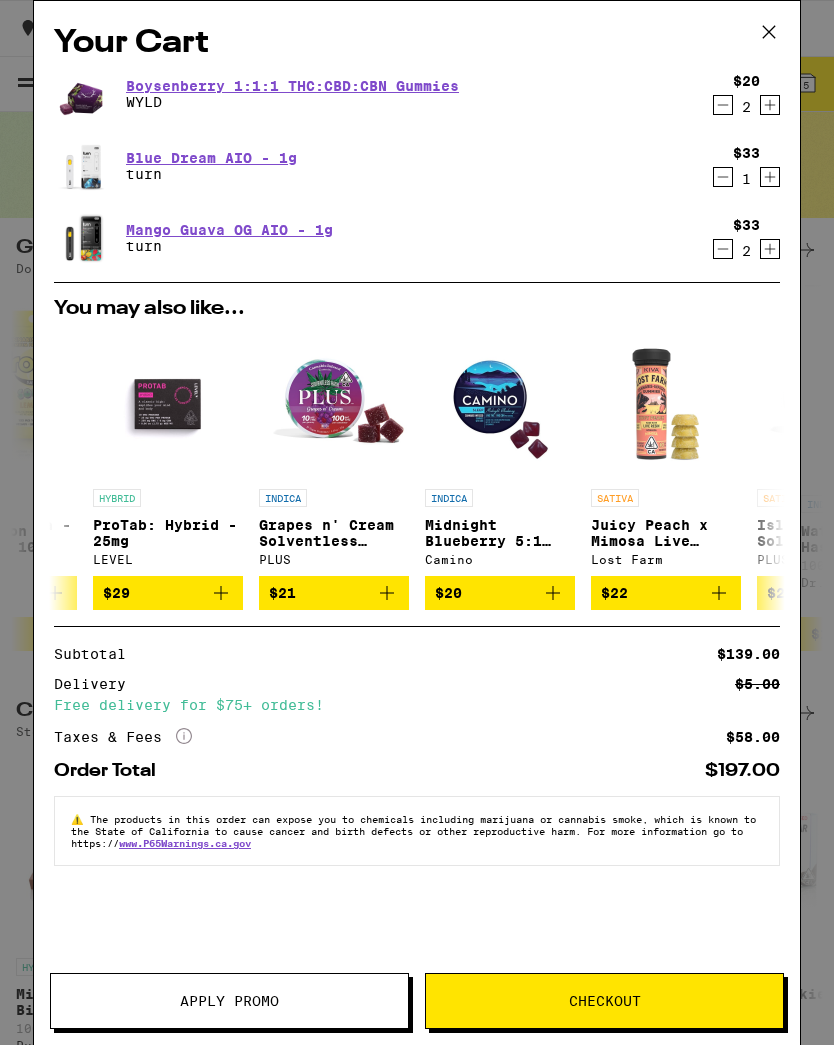 scroll, scrollTop: 0, scrollLeft: 626, axis: horizontal 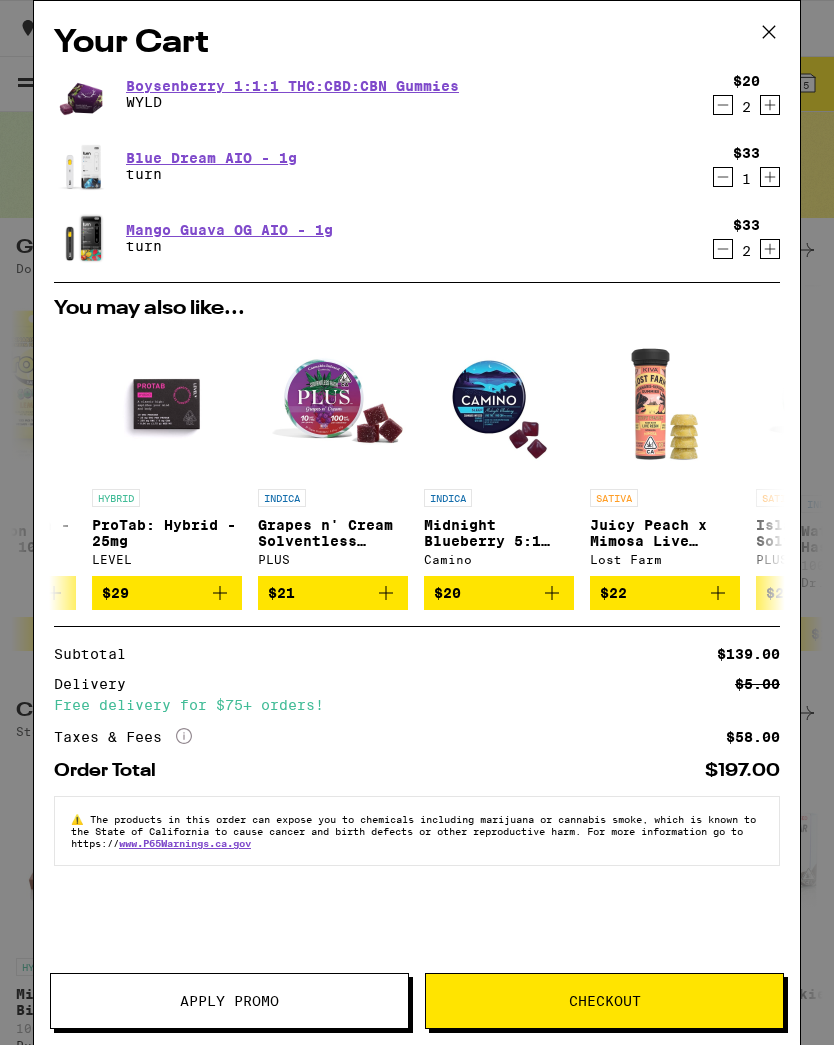 click on "Checkout" at bounding box center (604, 1001) 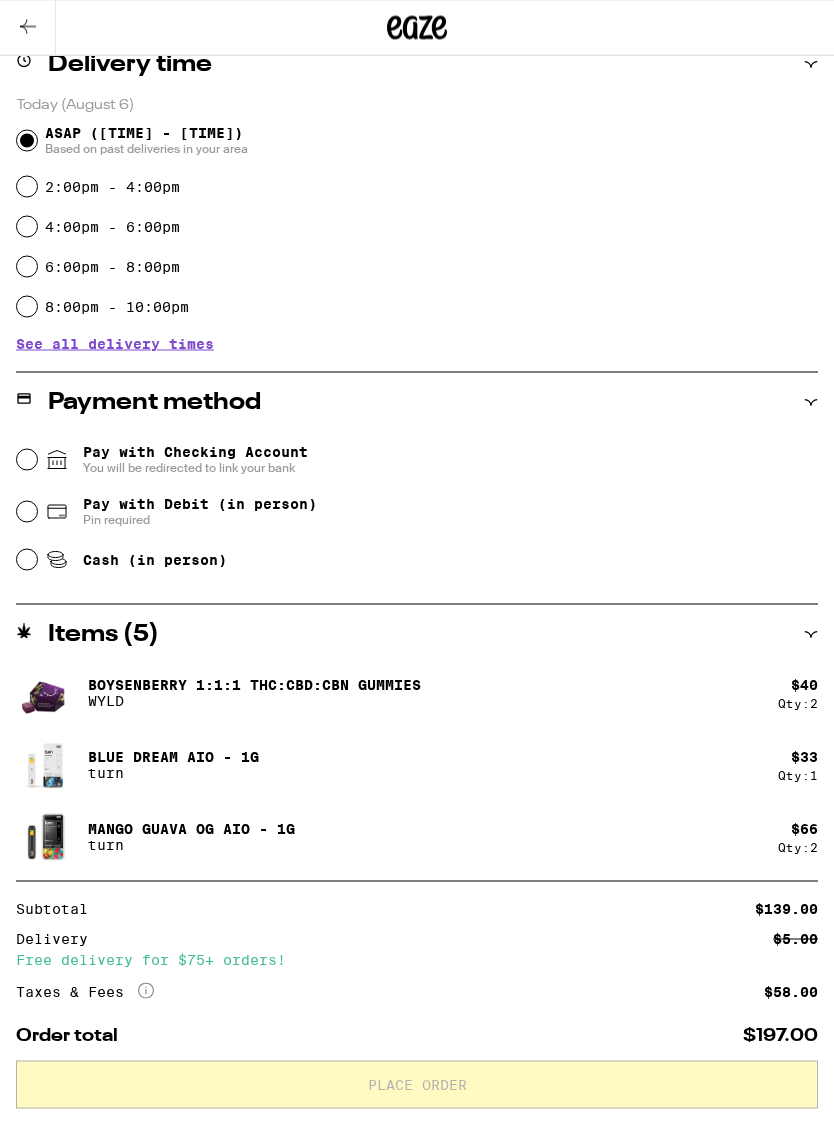 scroll, scrollTop: 506, scrollLeft: 0, axis: vertical 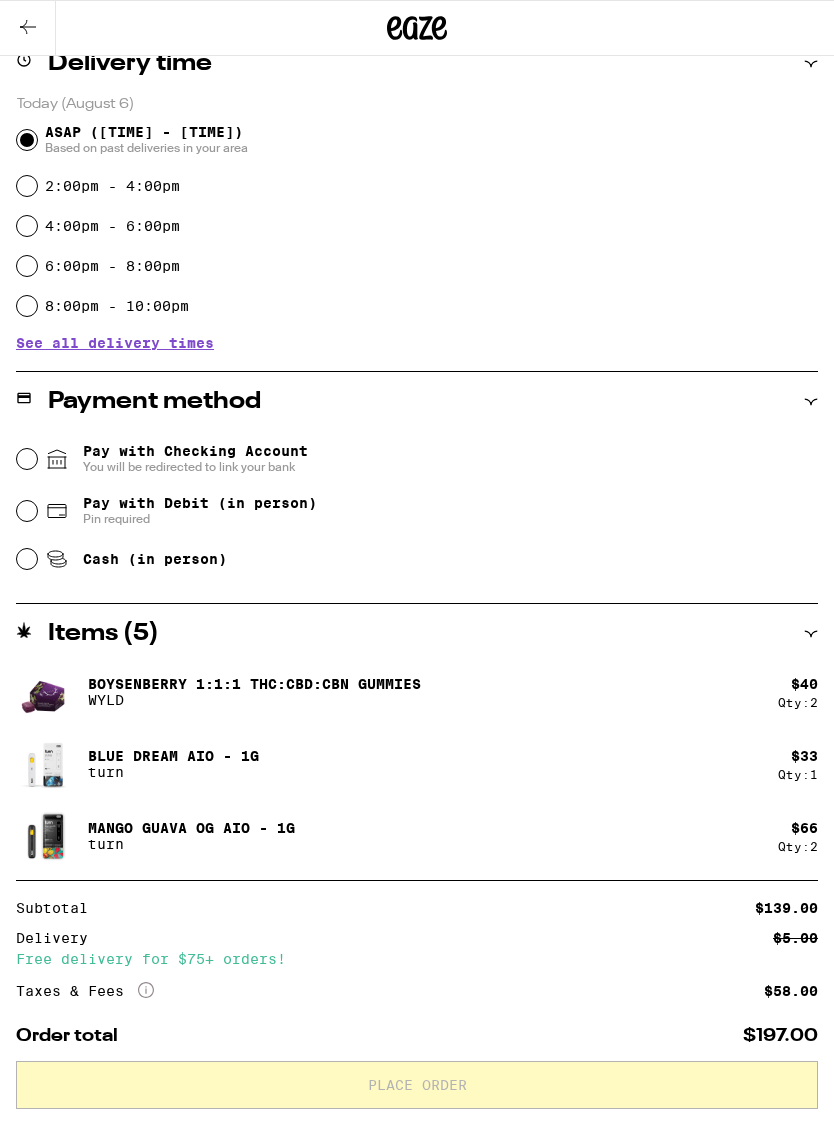click on "Pin required" at bounding box center [200, 519] 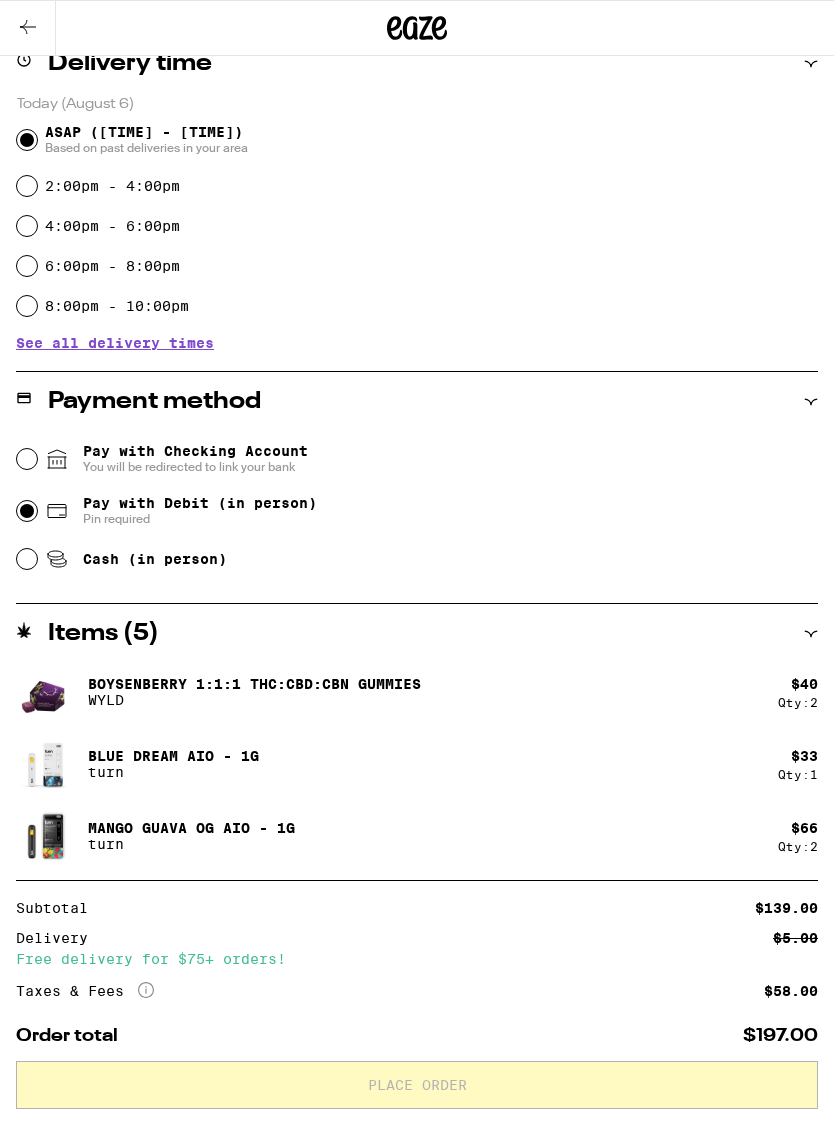 radio on "true" 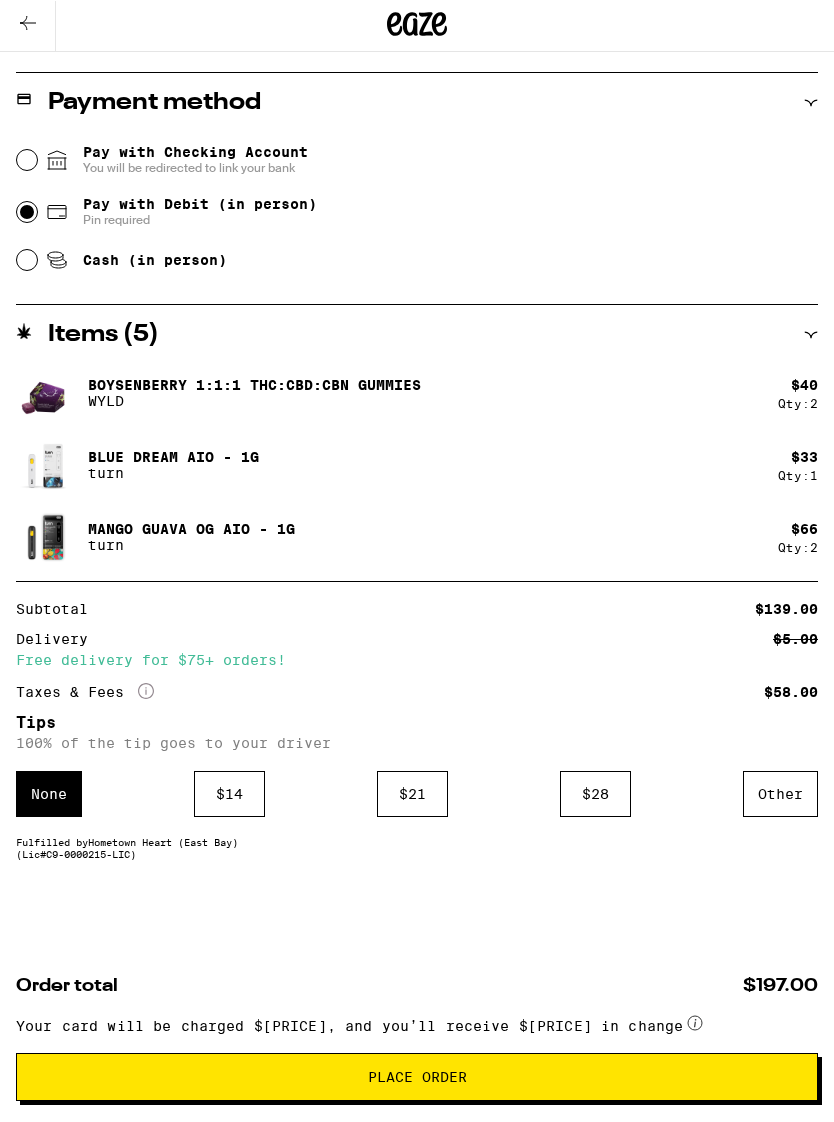 scroll, scrollTop: 814, scrollLeft: 0, axis: vertical 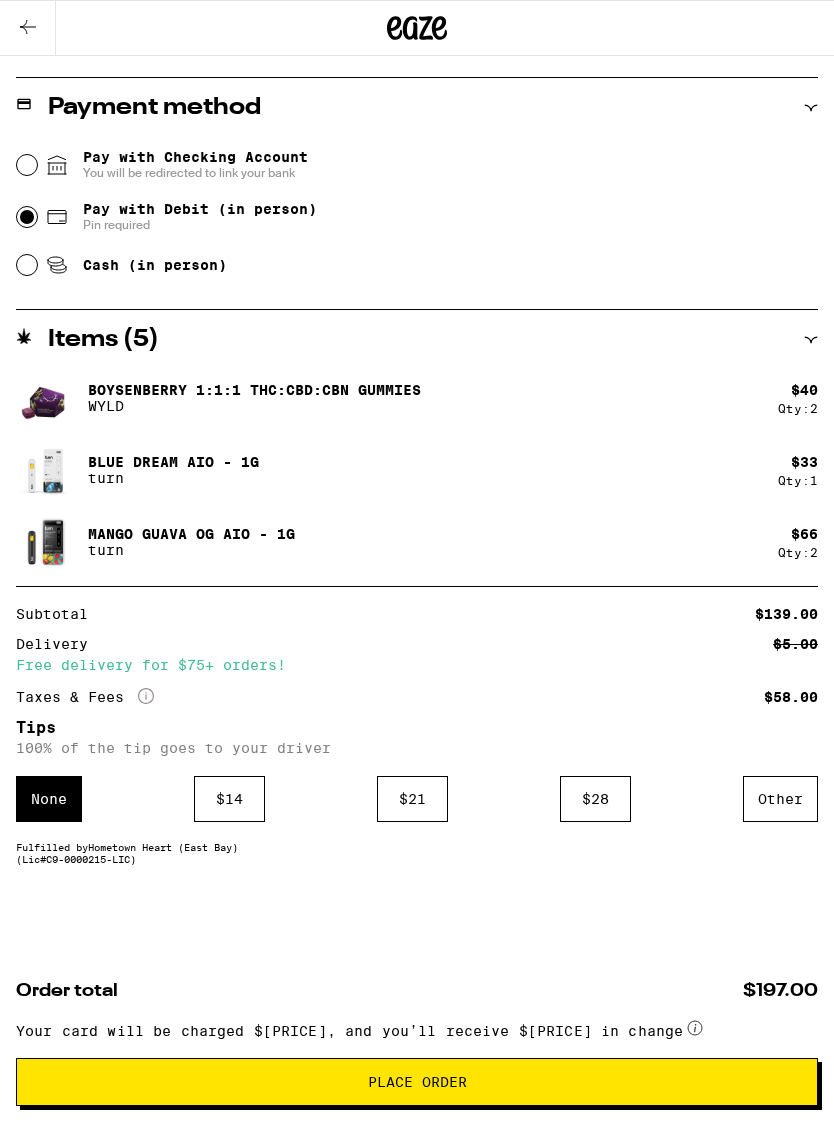 click on "$ 14" at bounding box center (229, 799) 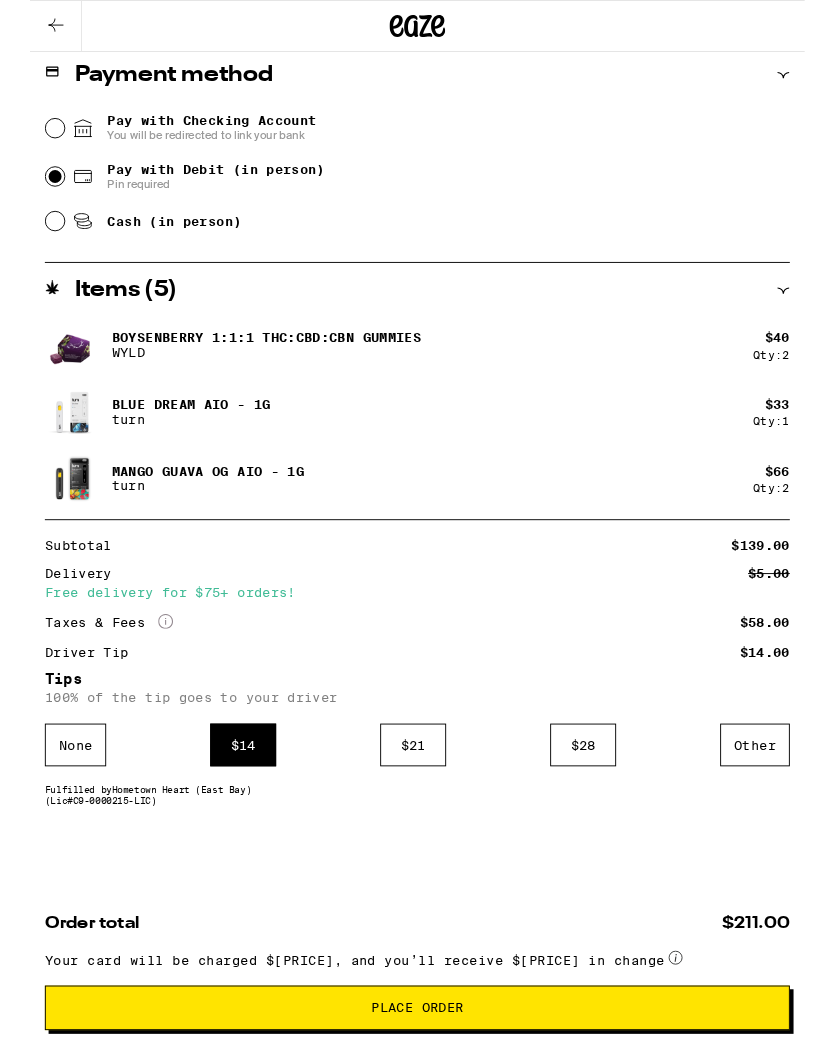 scroll, scrollTop: 921, scrollLeft: 0, axis: vertical 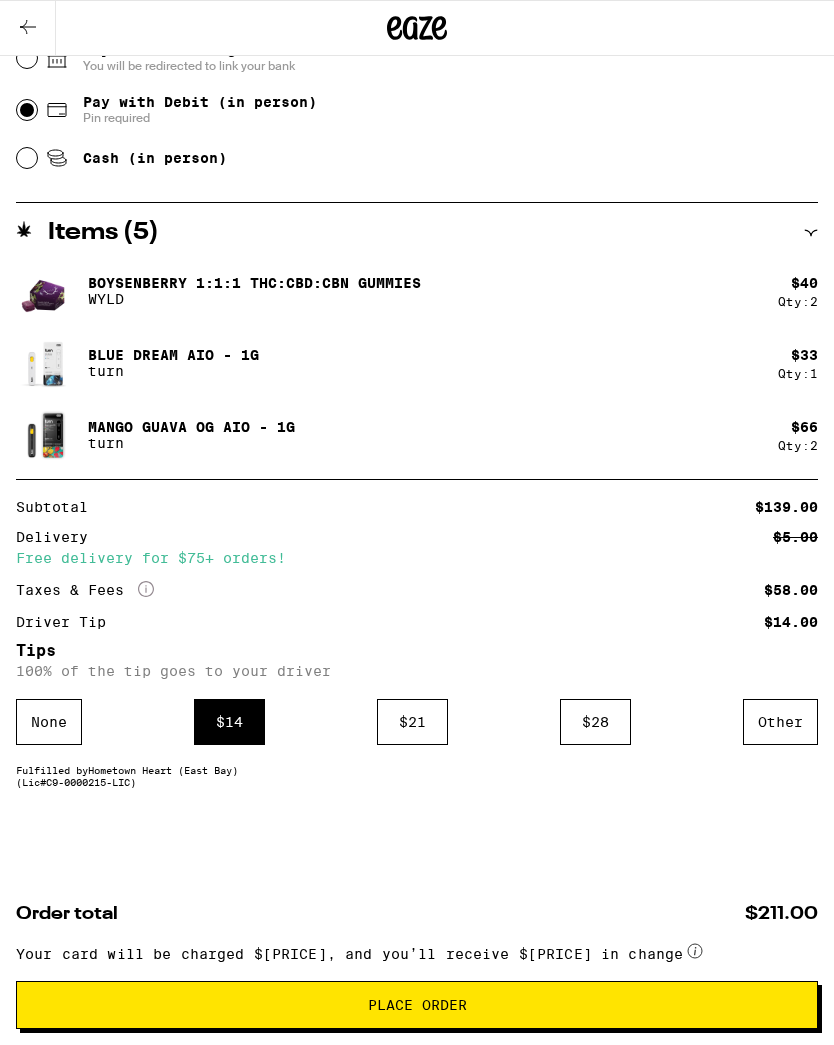 click on "Place Order" at bounding box center (417, 1005) 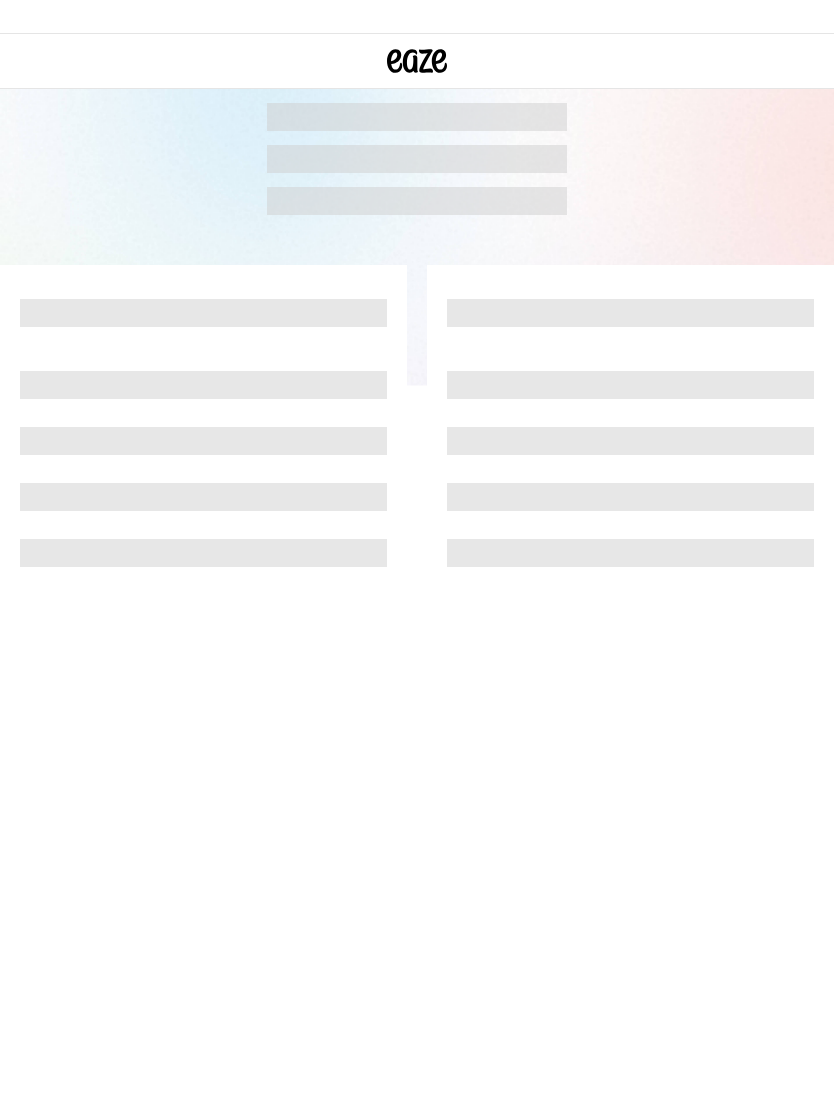 scroll, scrollTop: 0, scrollLeft: 0, axis: both 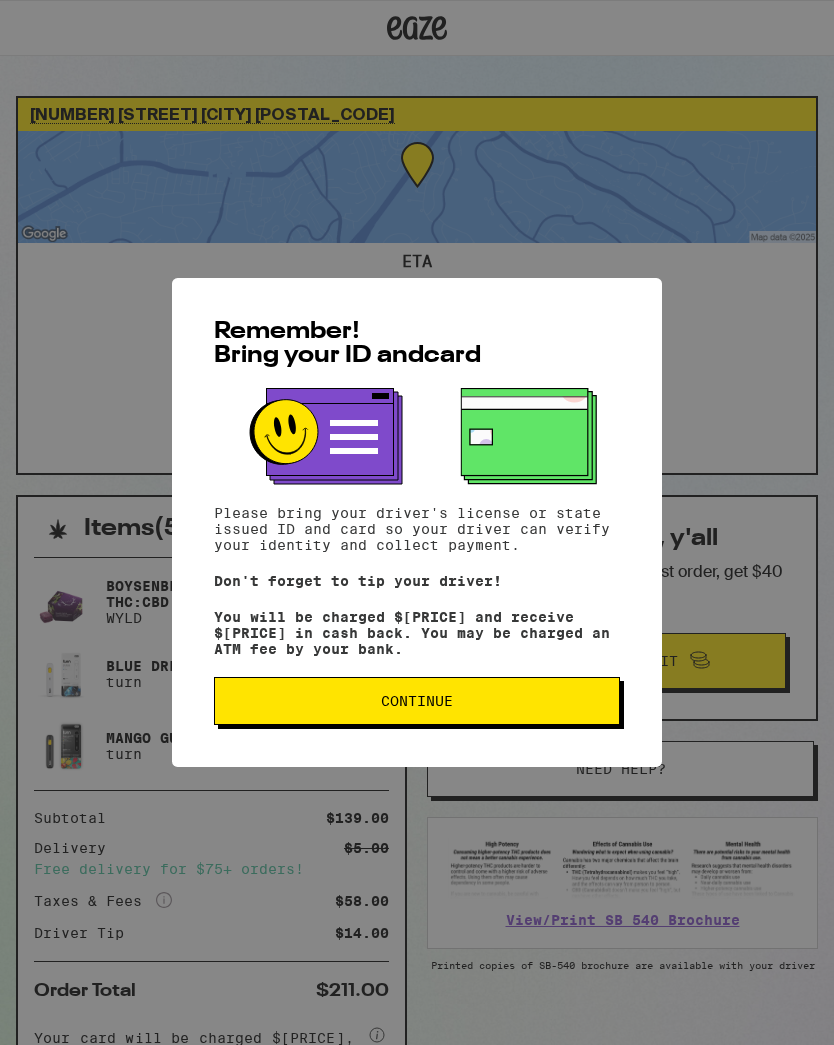click on "Continue" at bounding box center (417, 701) 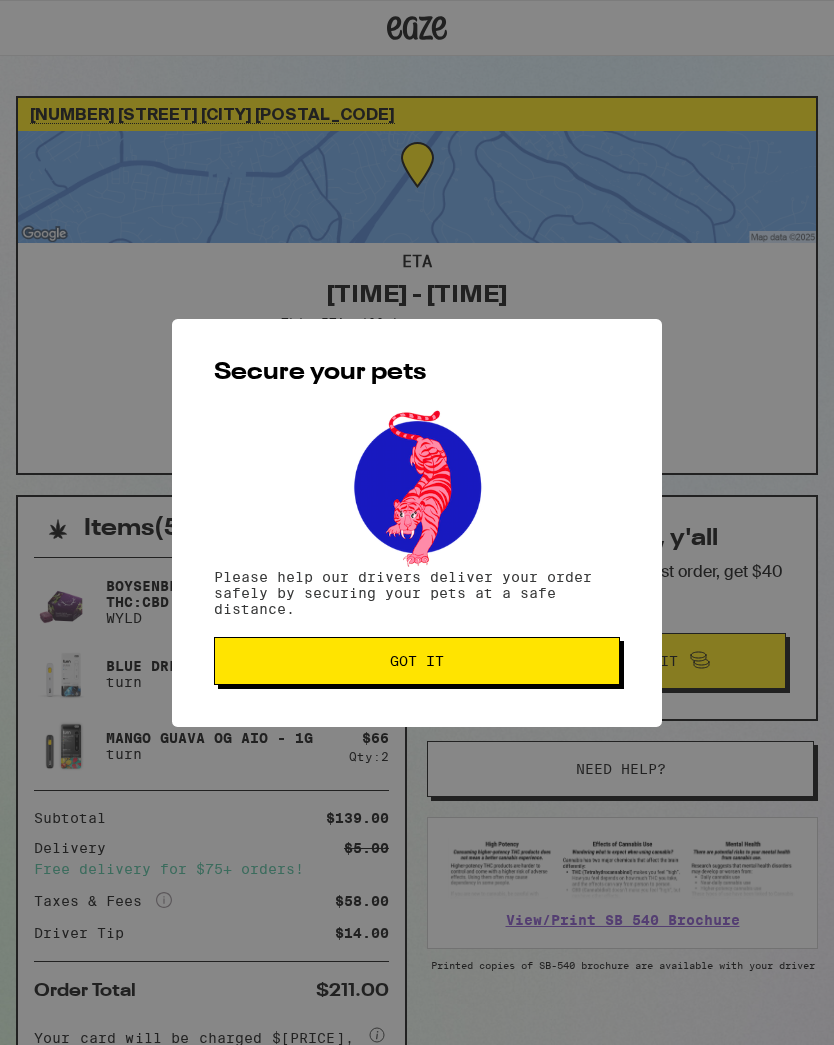 click on "Got it" at bounding box center (417, 661) 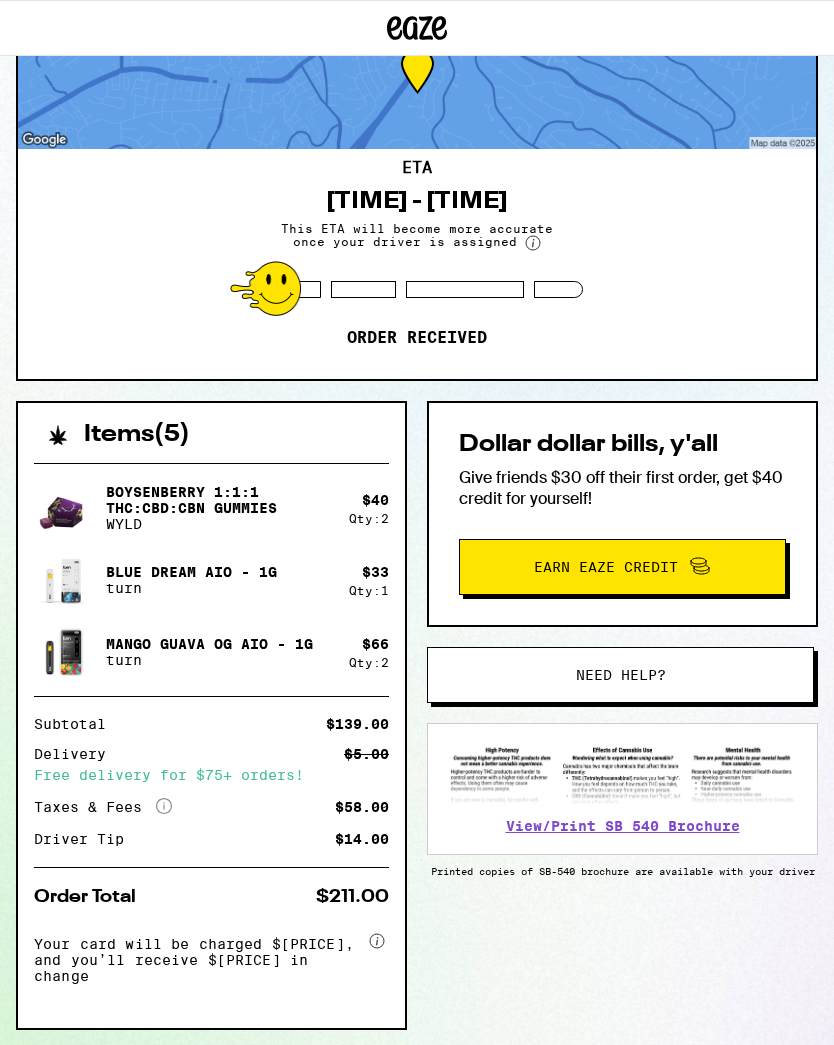 scroll, scrollTop: 0, scrollLeft: 0, axis: both 